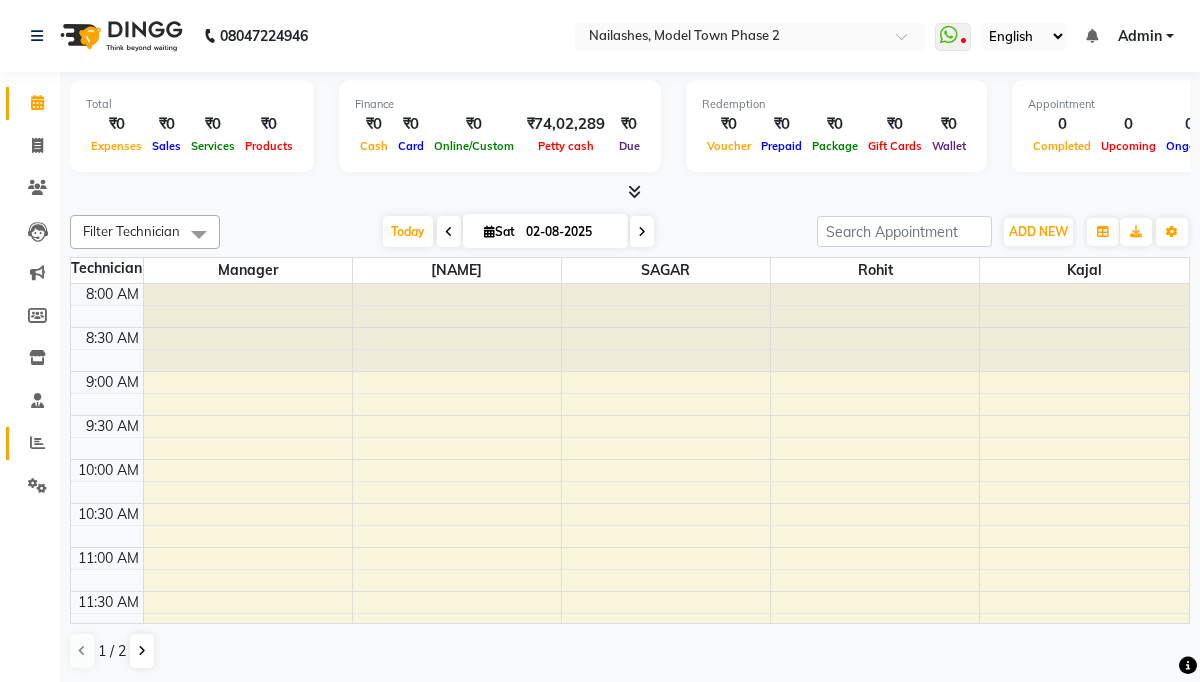 scroll, scrollTop: 0, scrollLeft: 0, axis: both 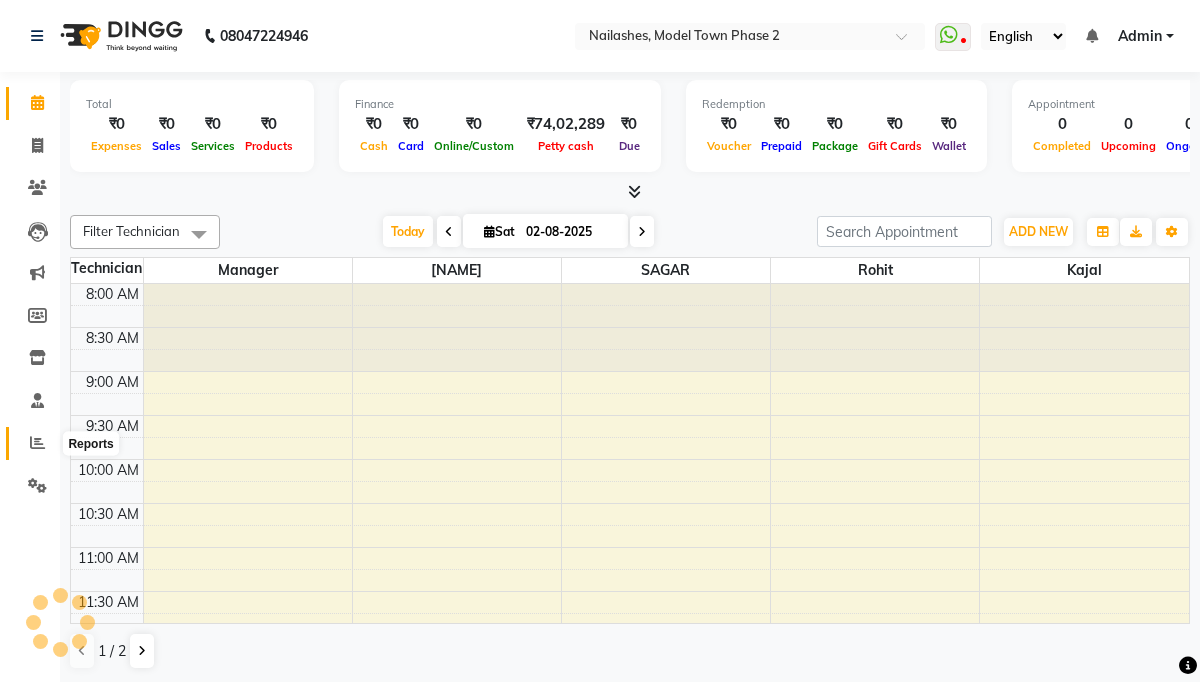 click 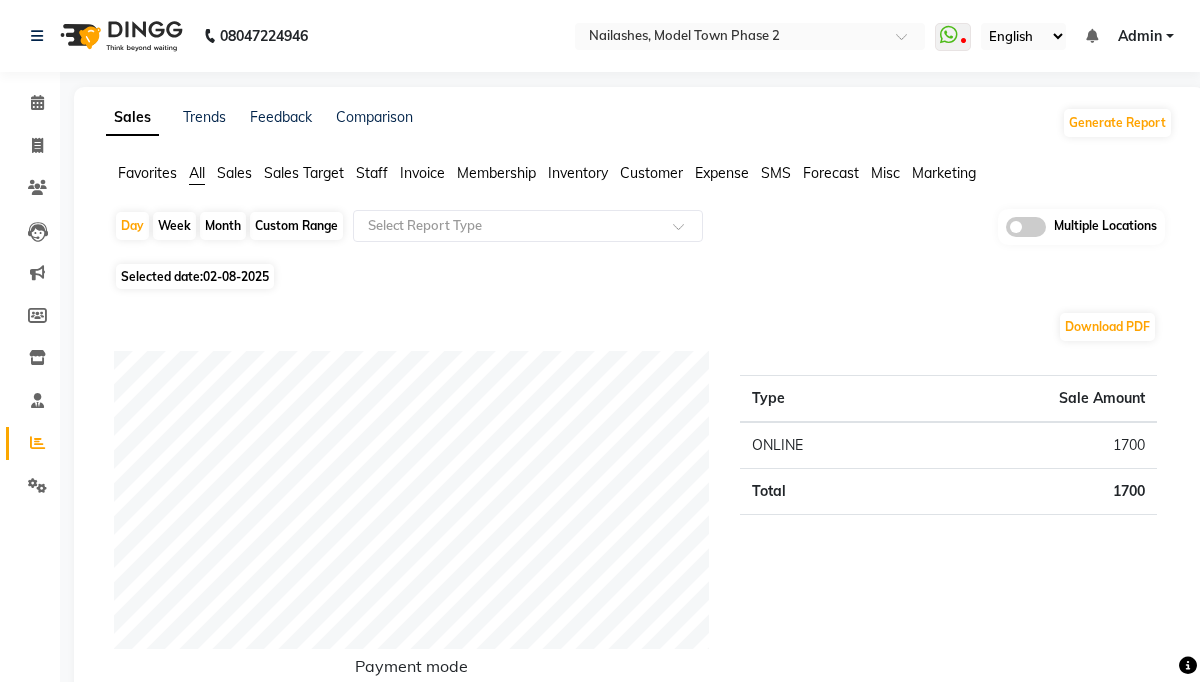 click on "Sales" 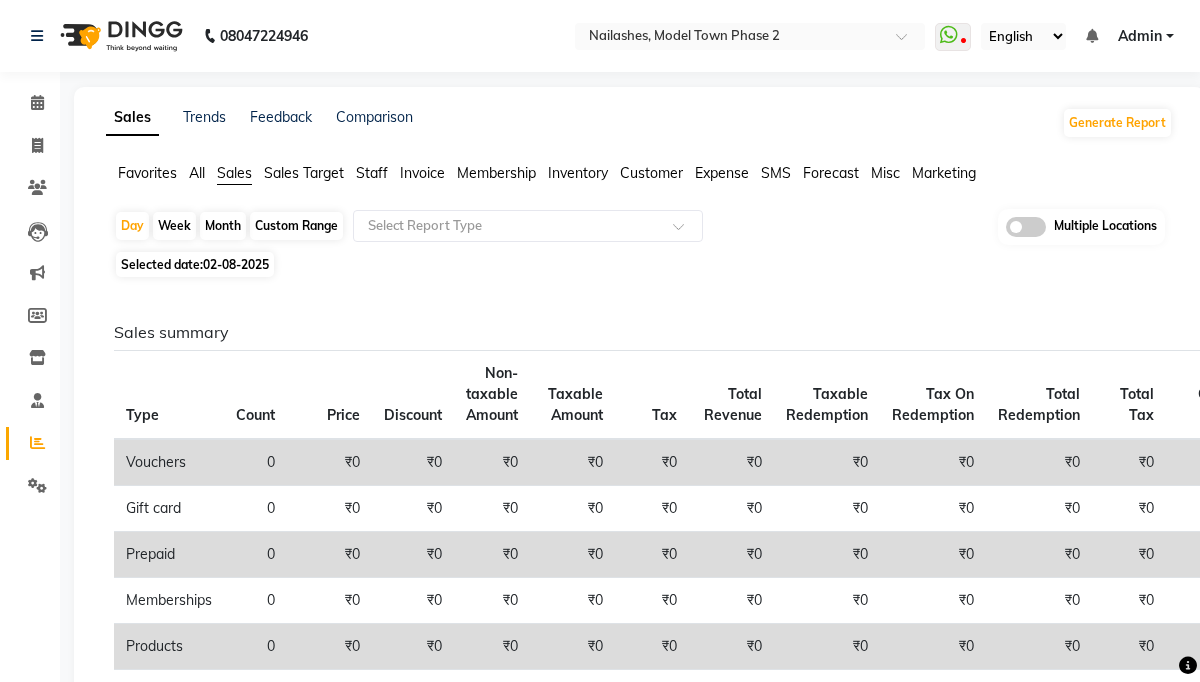 click on "Staff" 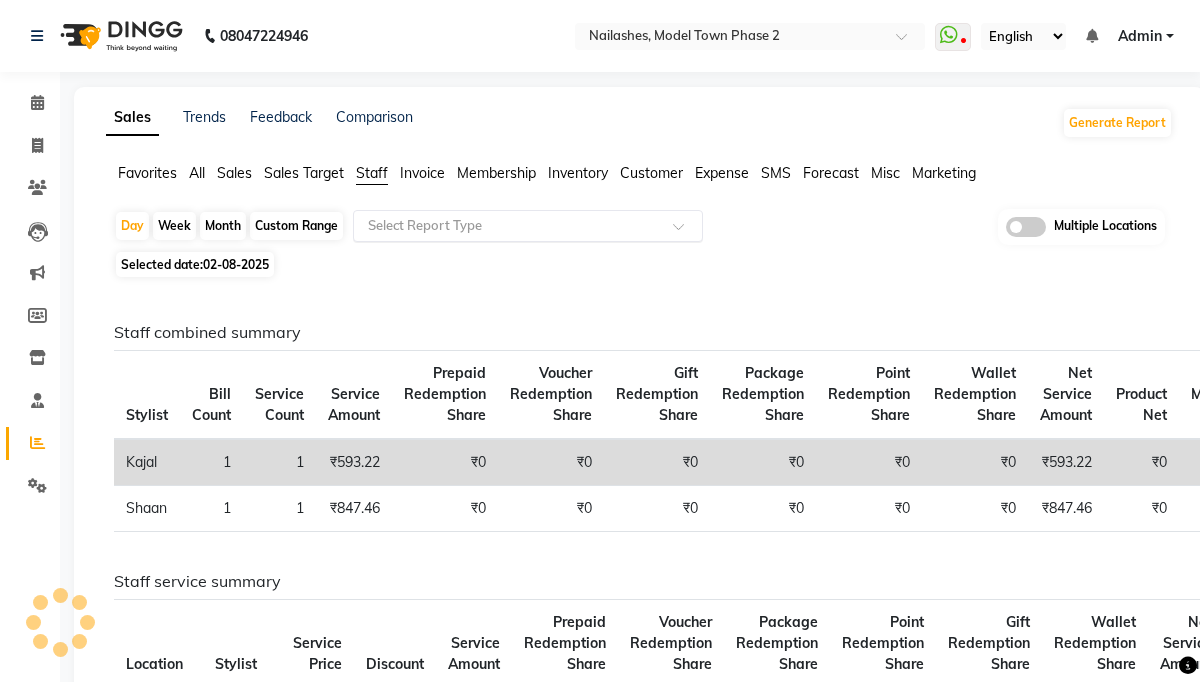 click 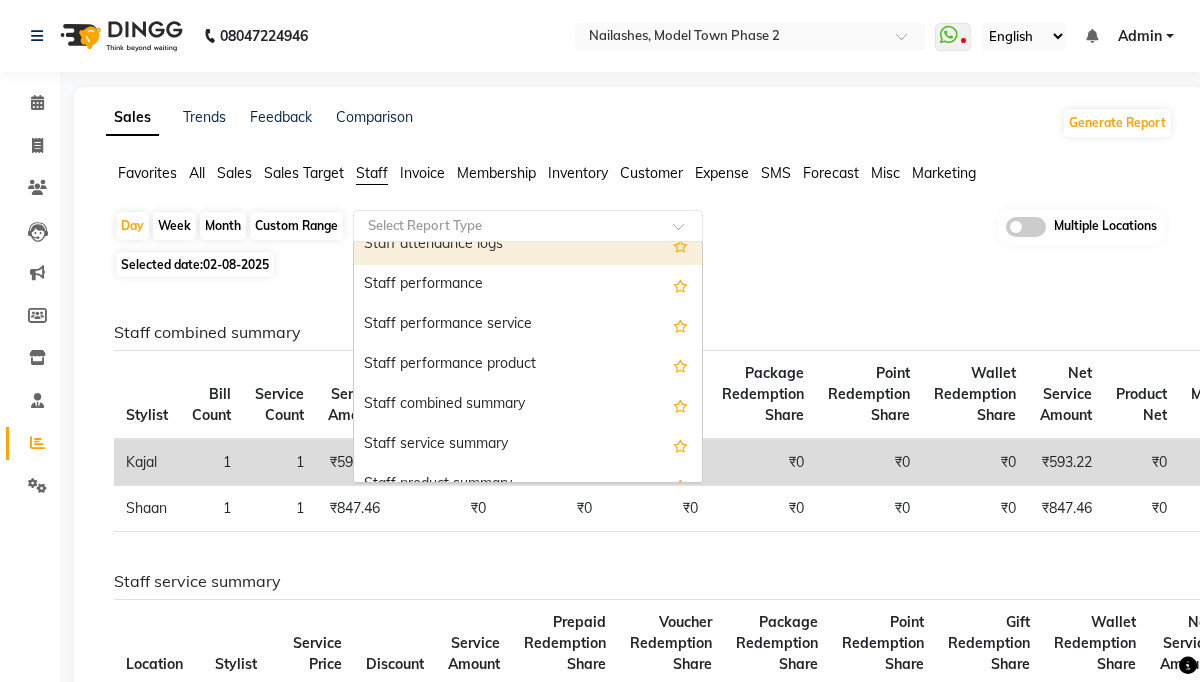 scroll, scrollTop: 298, scrollLeft: 0, axis: vertical 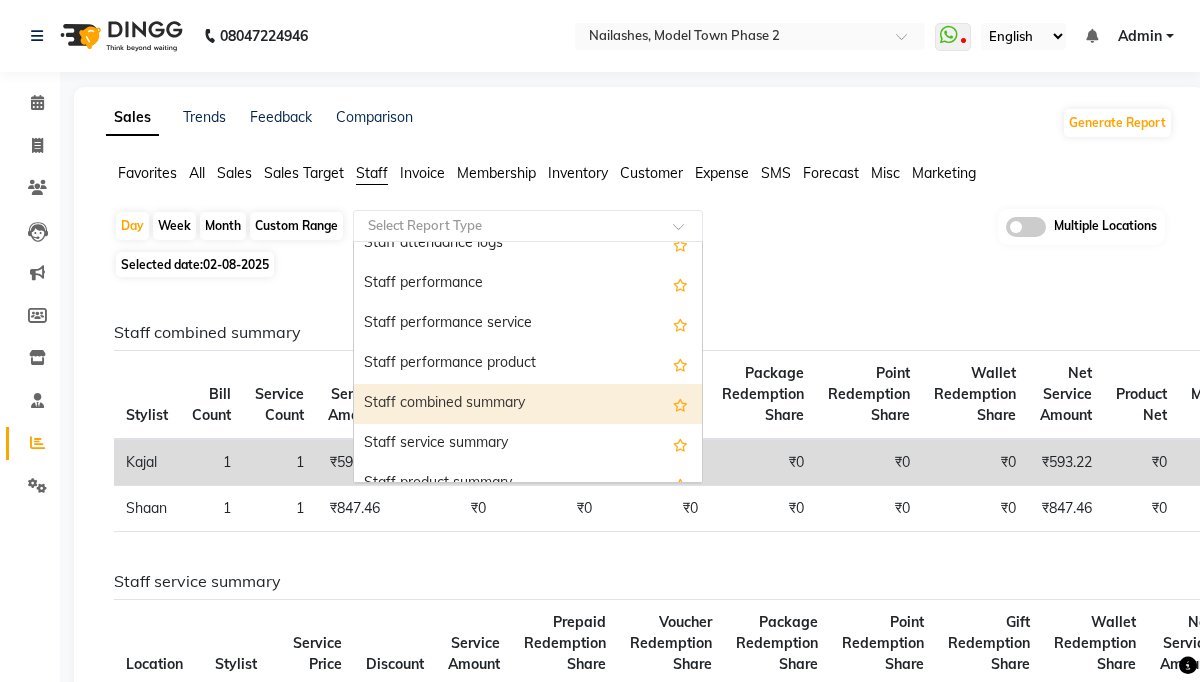 click on "Staff combined summary" at bounding box center [528, 404] 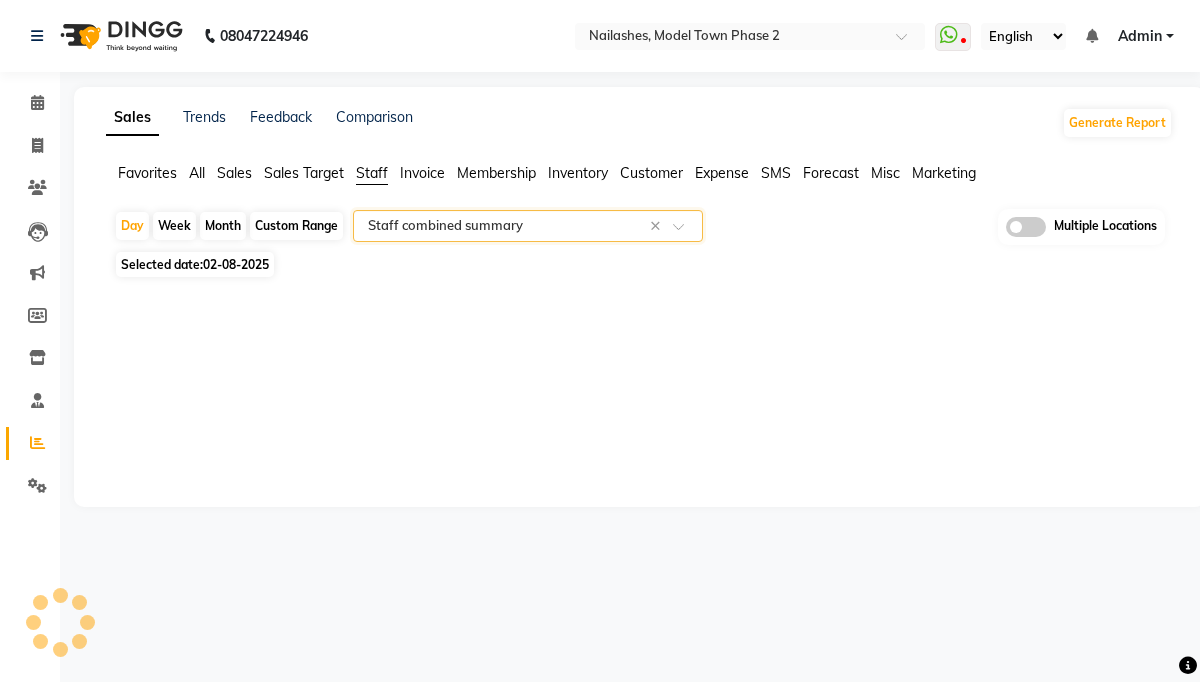 select on "full_report" 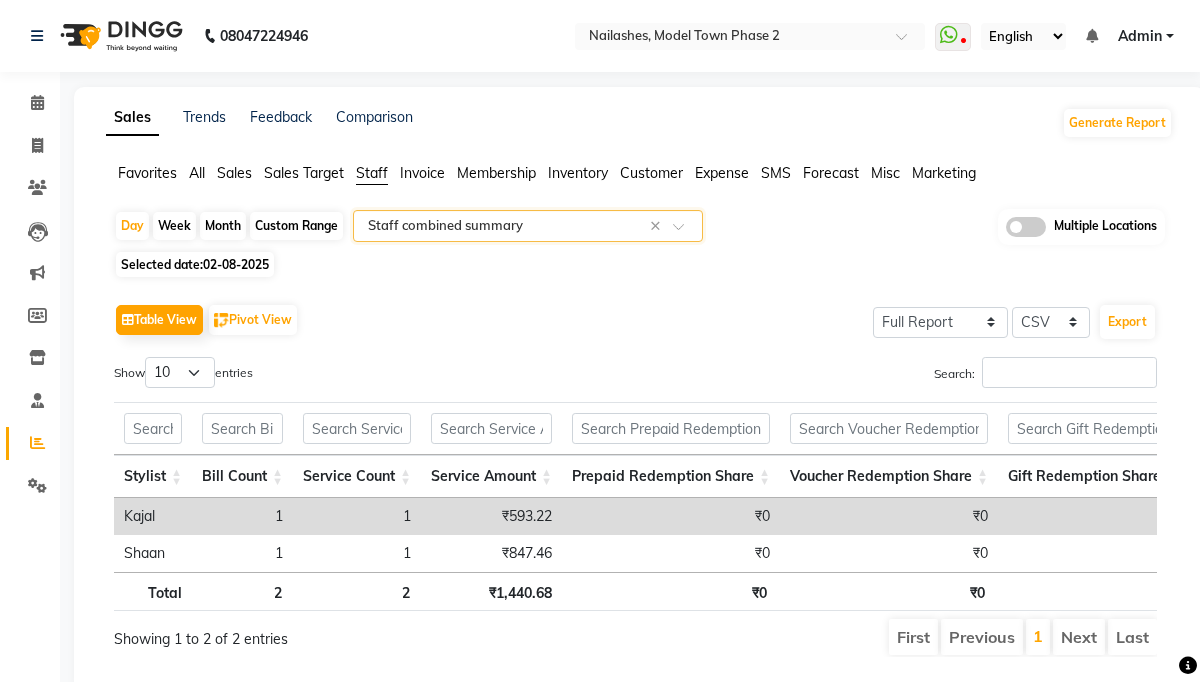 scroll, scrollTop: 41, scrollLeft: 0, axis: vertical 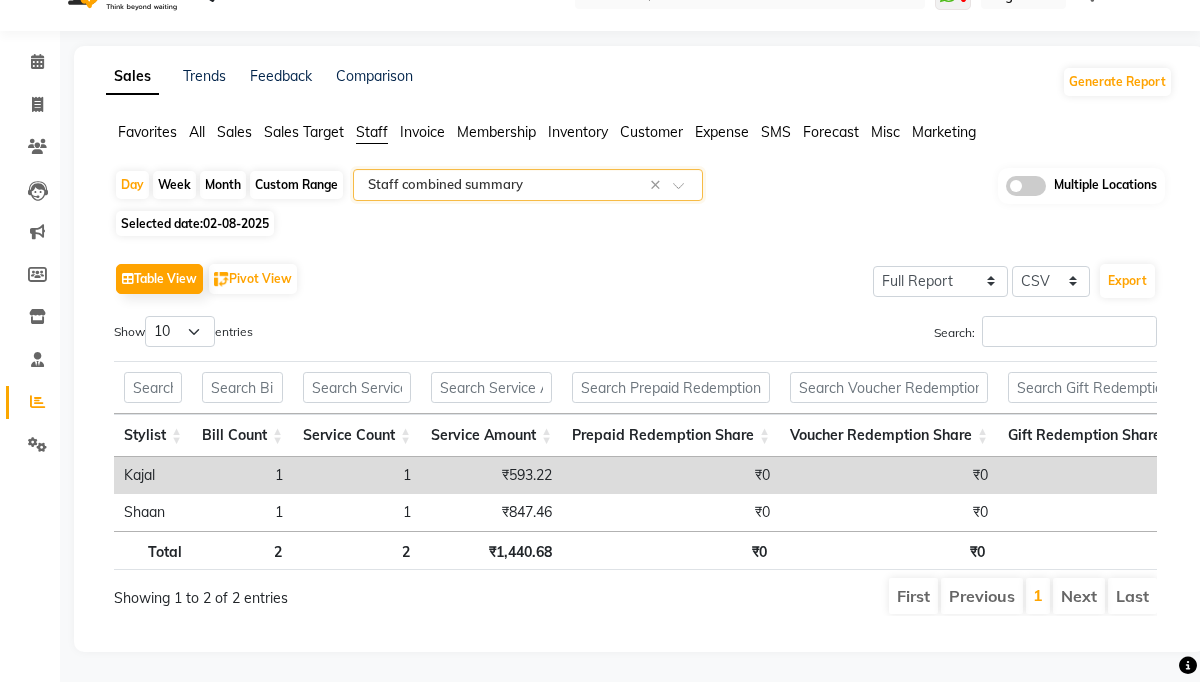 click on "Month" 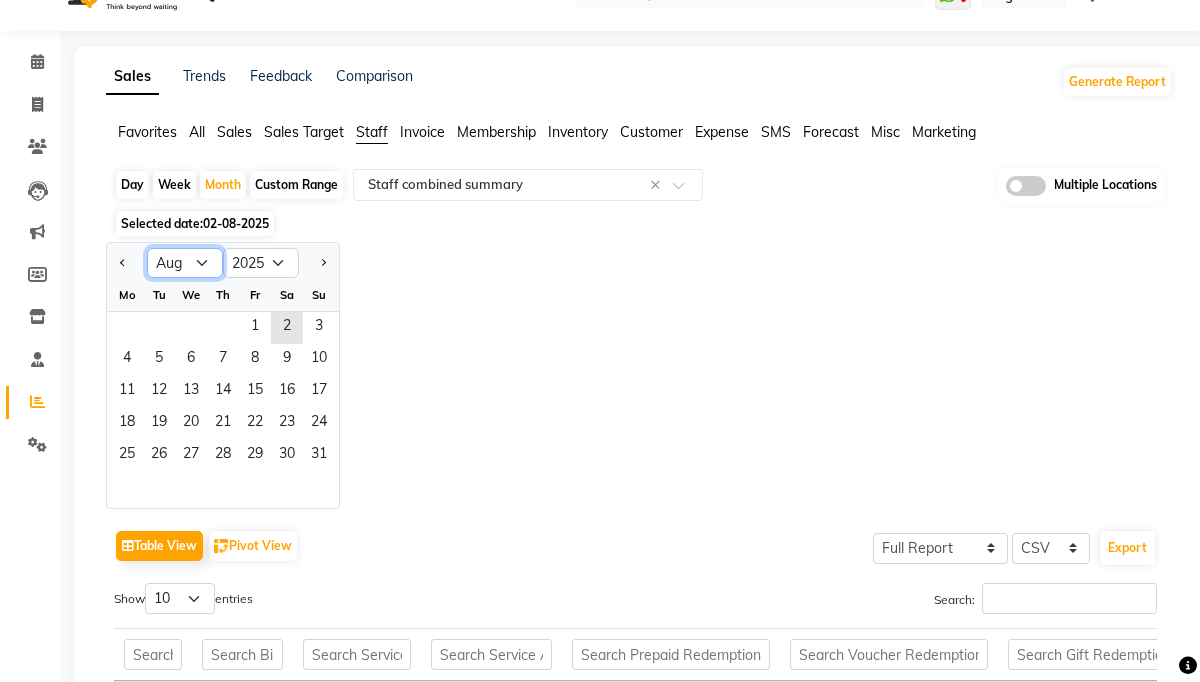 click on "Jan Feb Mar Apr May Jun Jul Aug Sep Oct Nov Dec" 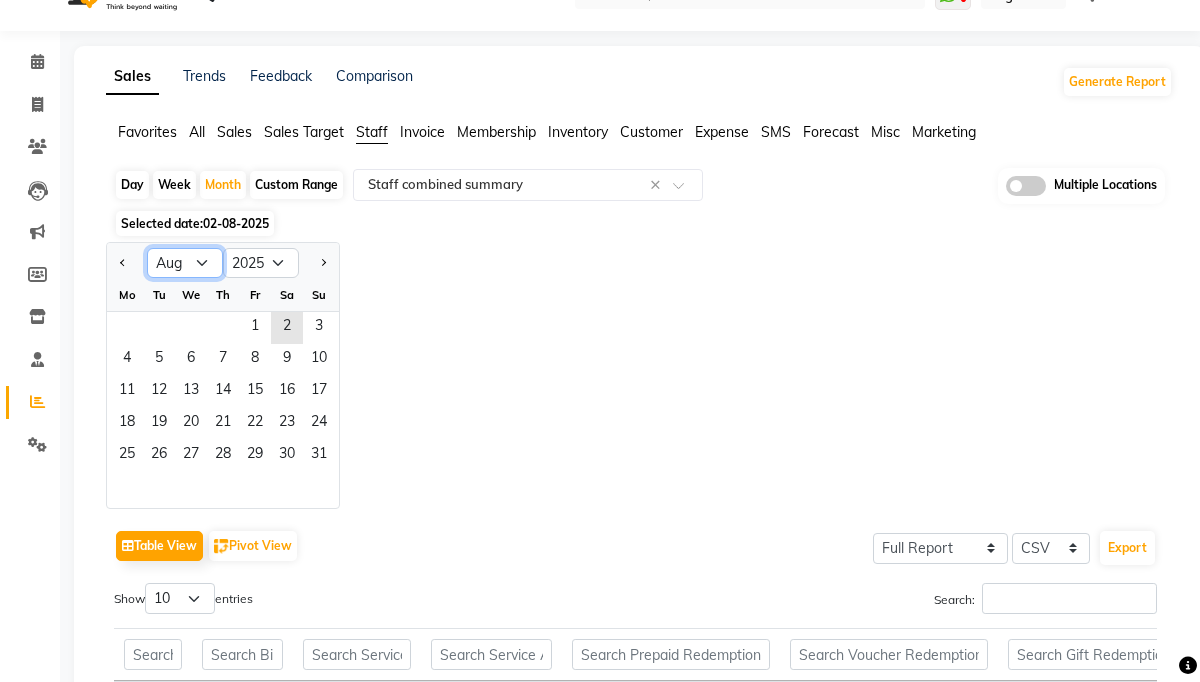 select on "7" 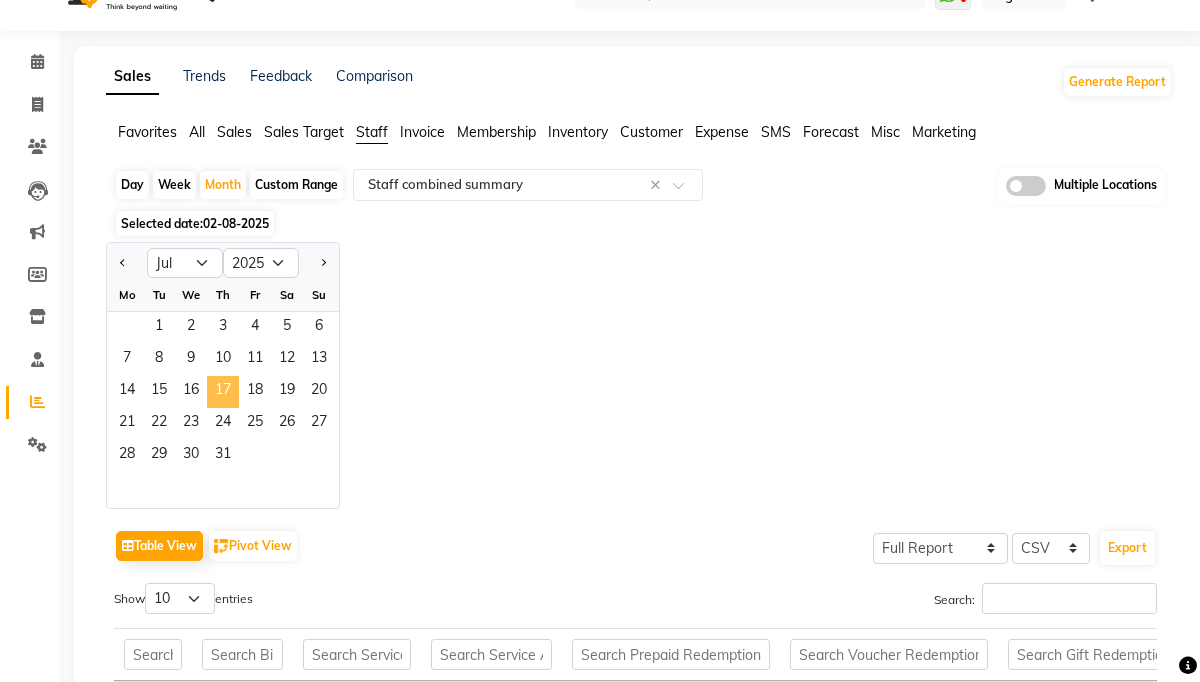 click on "17" 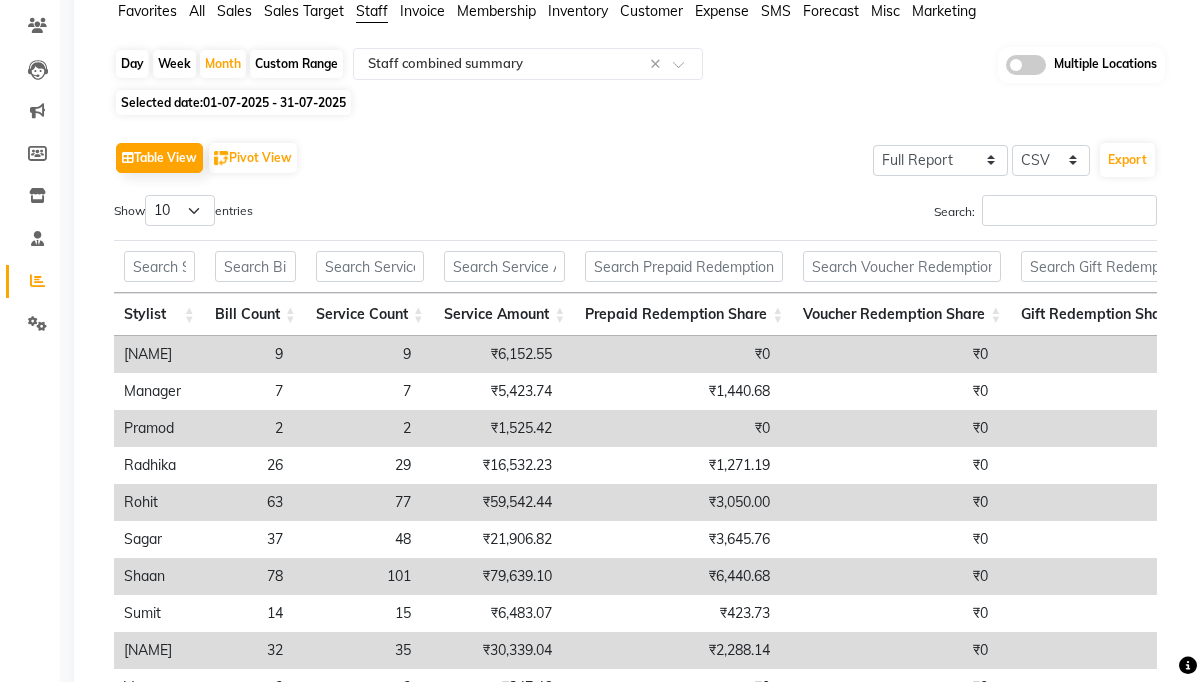 scroll, scrollTop: 172, scrollLeft: 0, axis: vertical 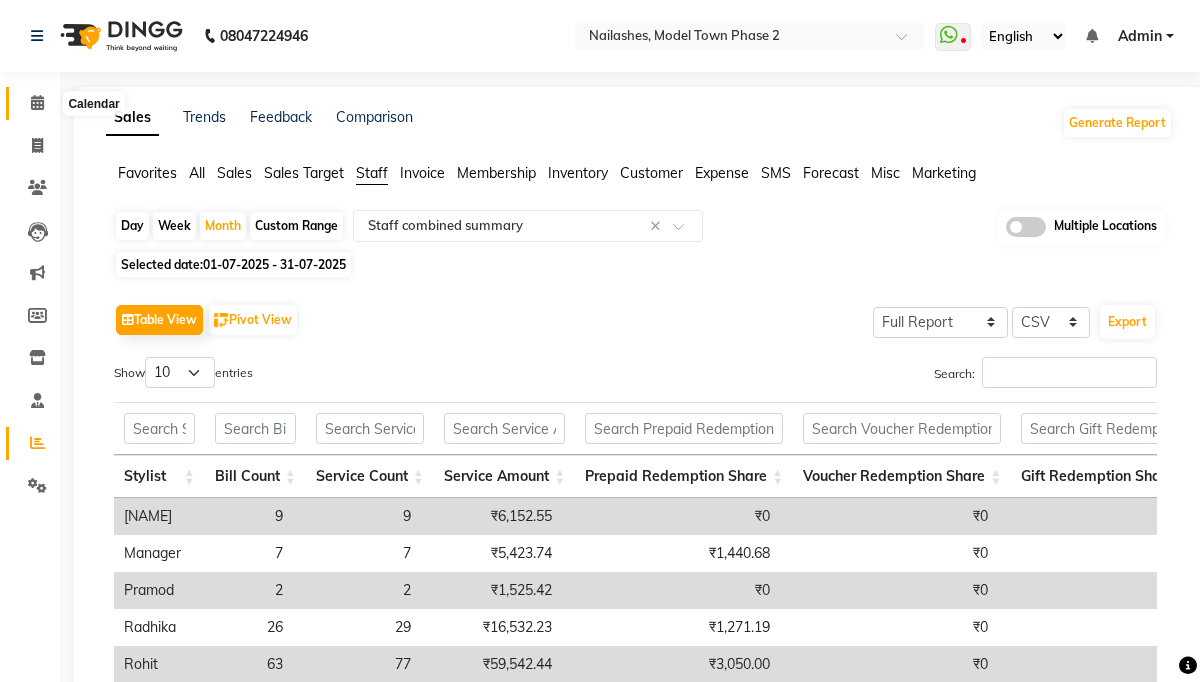 click 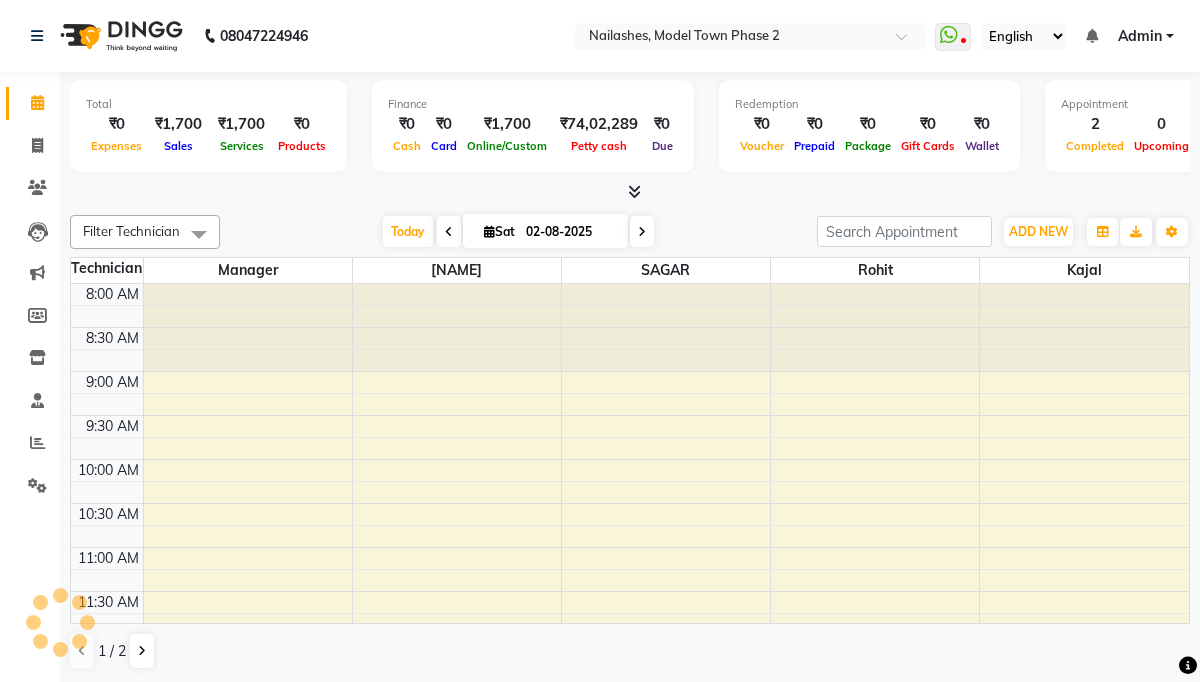 scroll, scrollTop: 793, scrollLeft: 0, axis: vertical 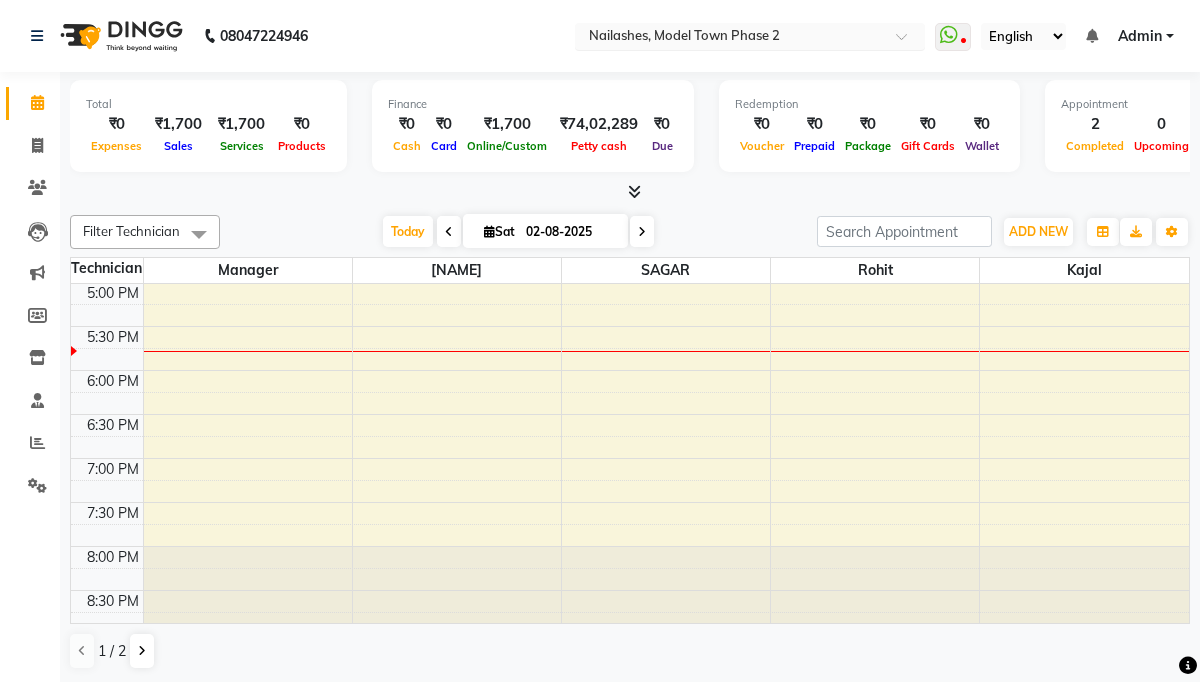 click at bounding box center (730, 38) 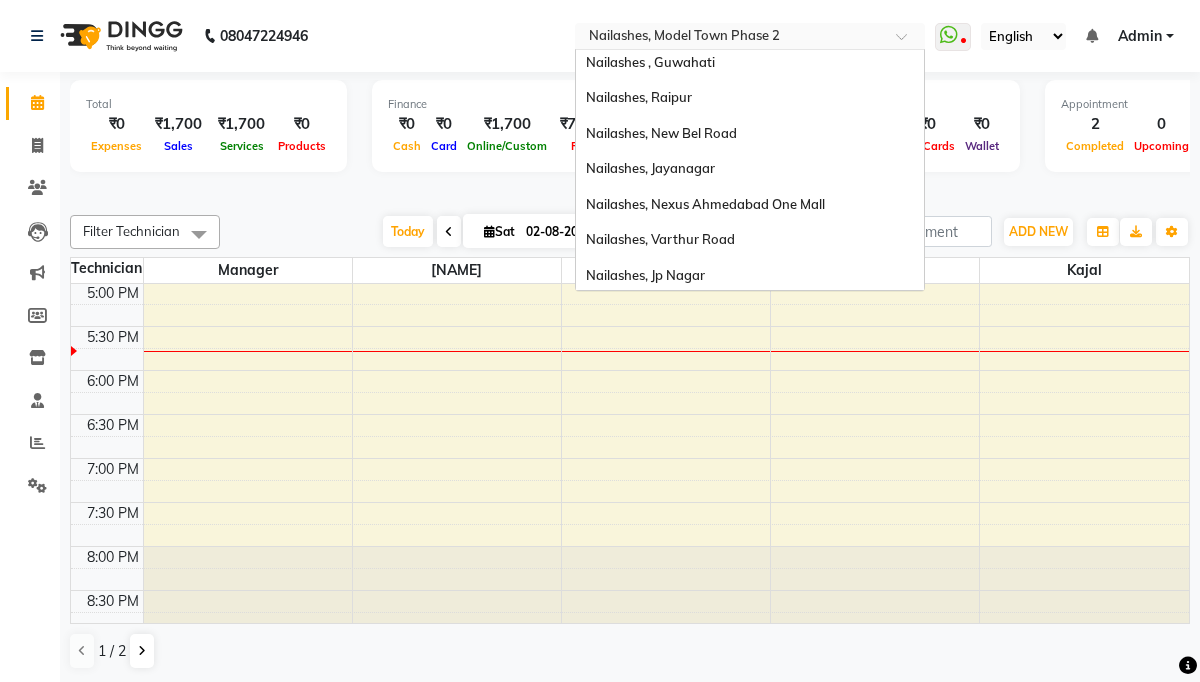 scroll, scrollTop: 0, scrollLeft: 0, axis: both 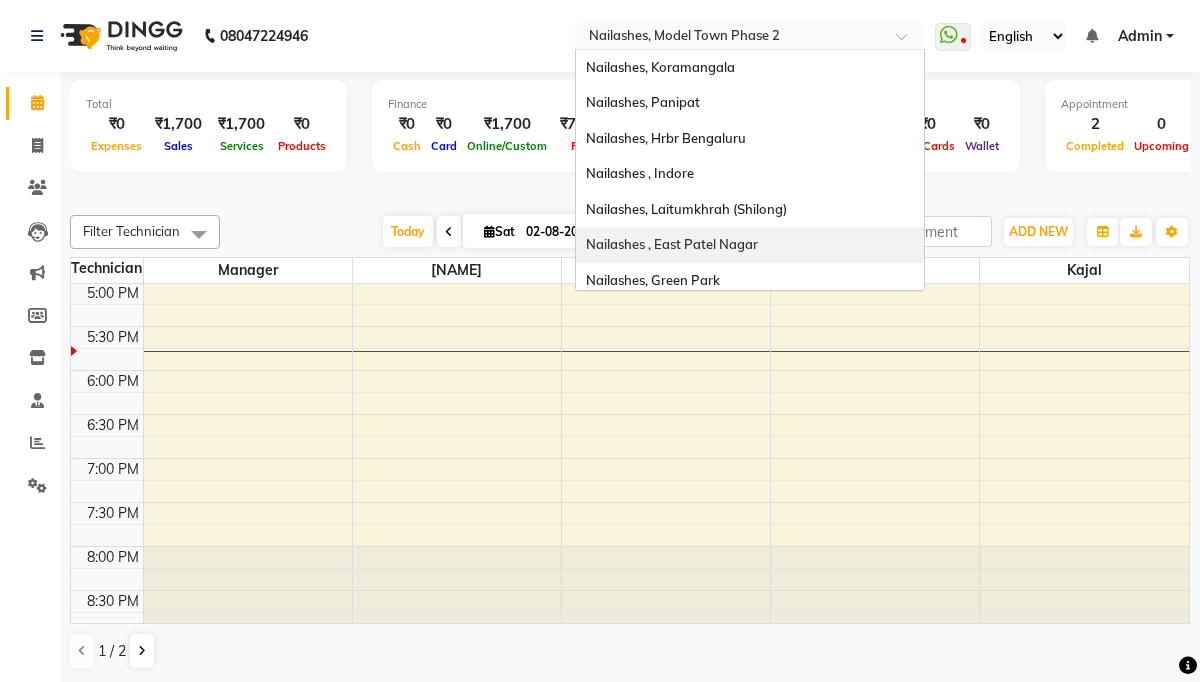 click on "Nailashes , East Patel Nagar" at bounding box center (750, 245) 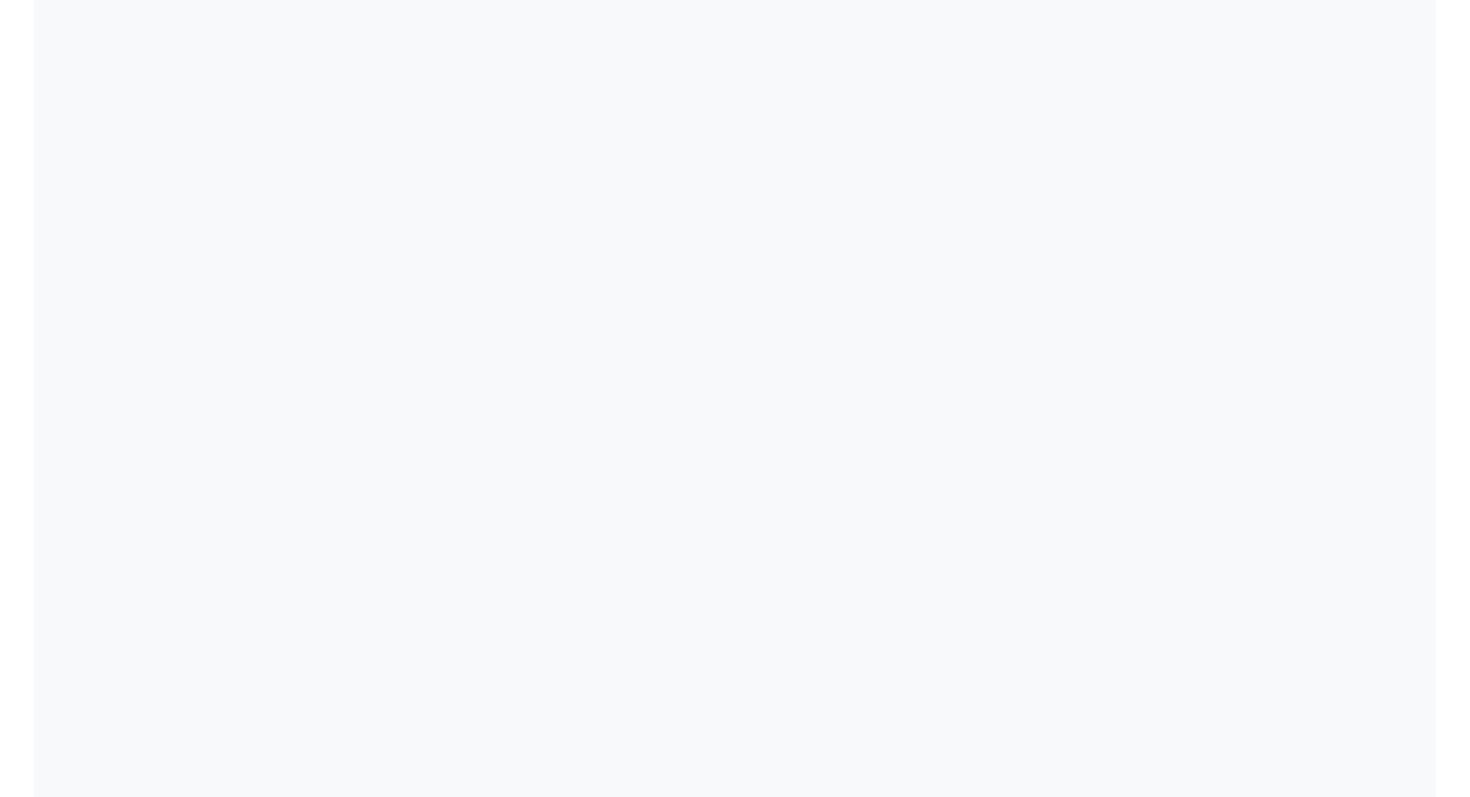 scroll, scrollTop: 0, scrollLeft: 0, axis: both 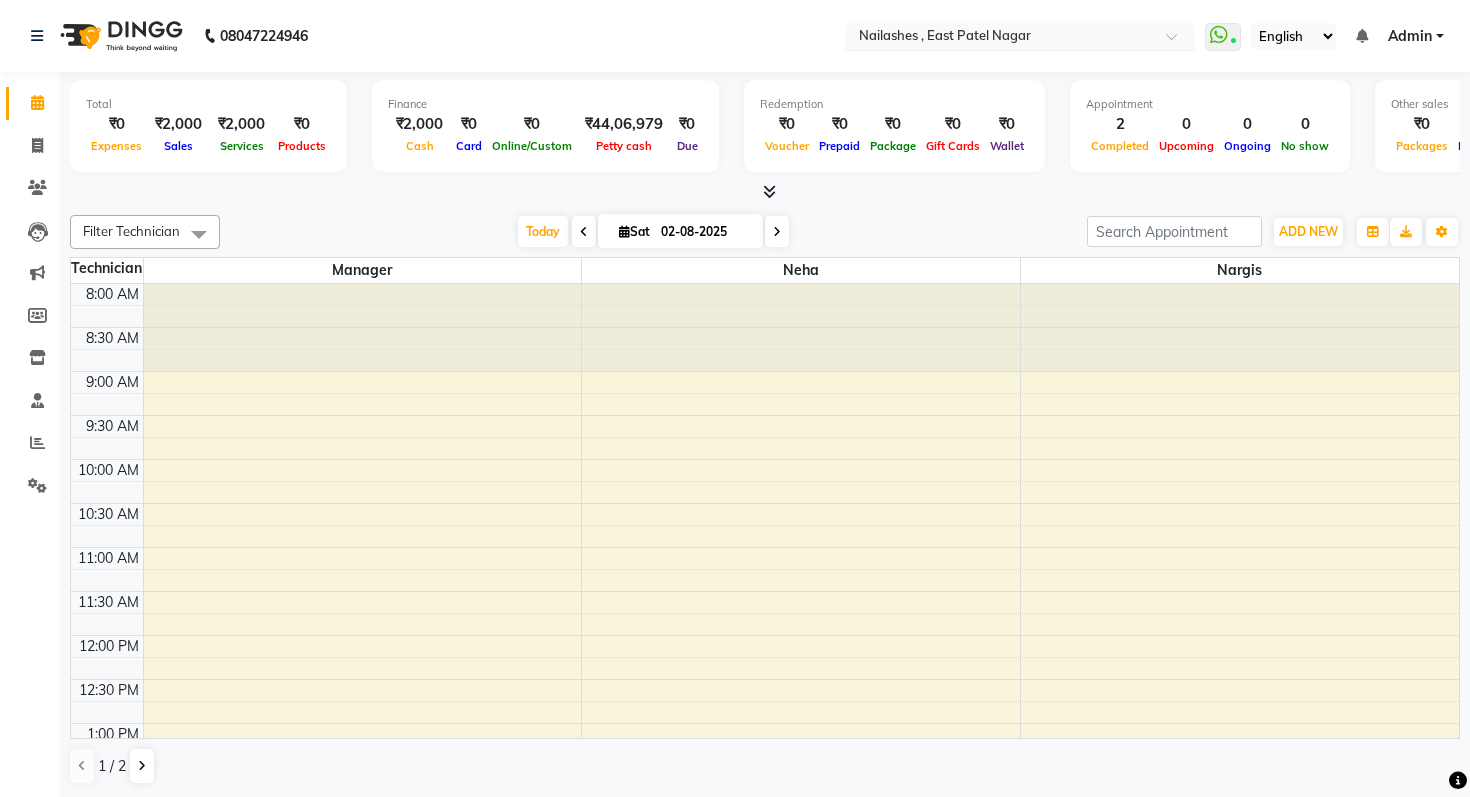 click at bounding box center [1000, 38] 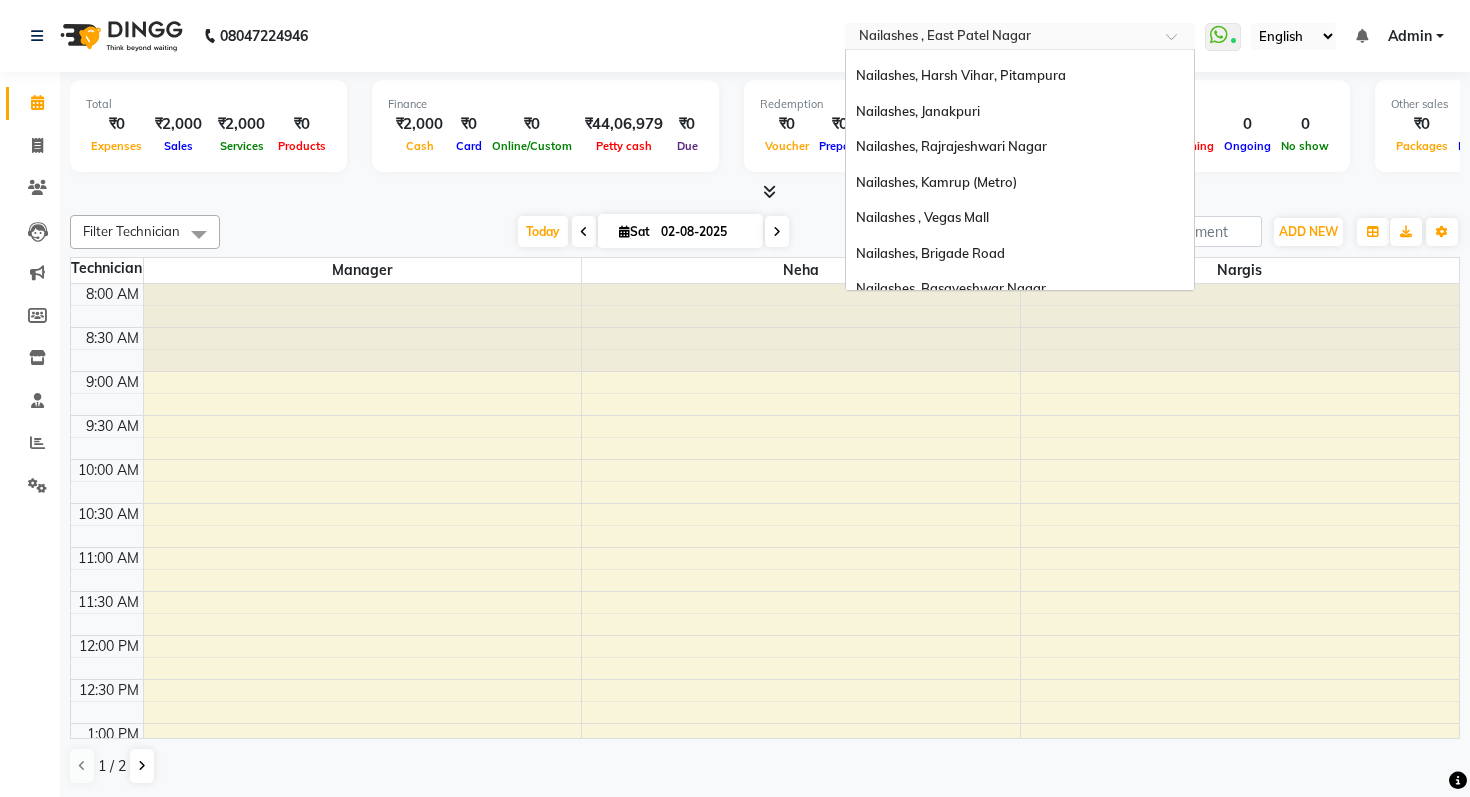 scroll, scrollTop: 1393, scrollLeft: 0, axis: vertical 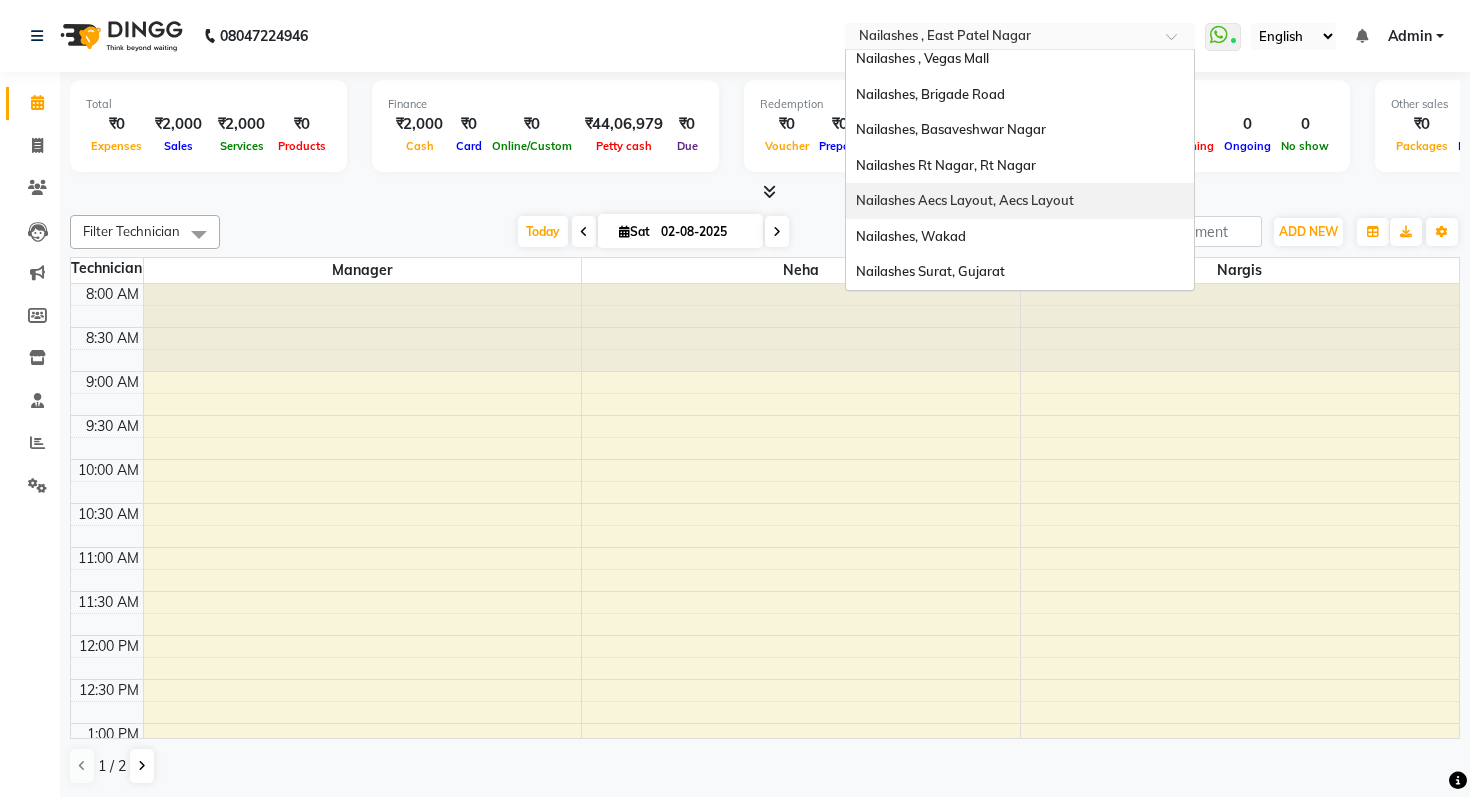 type on "H" 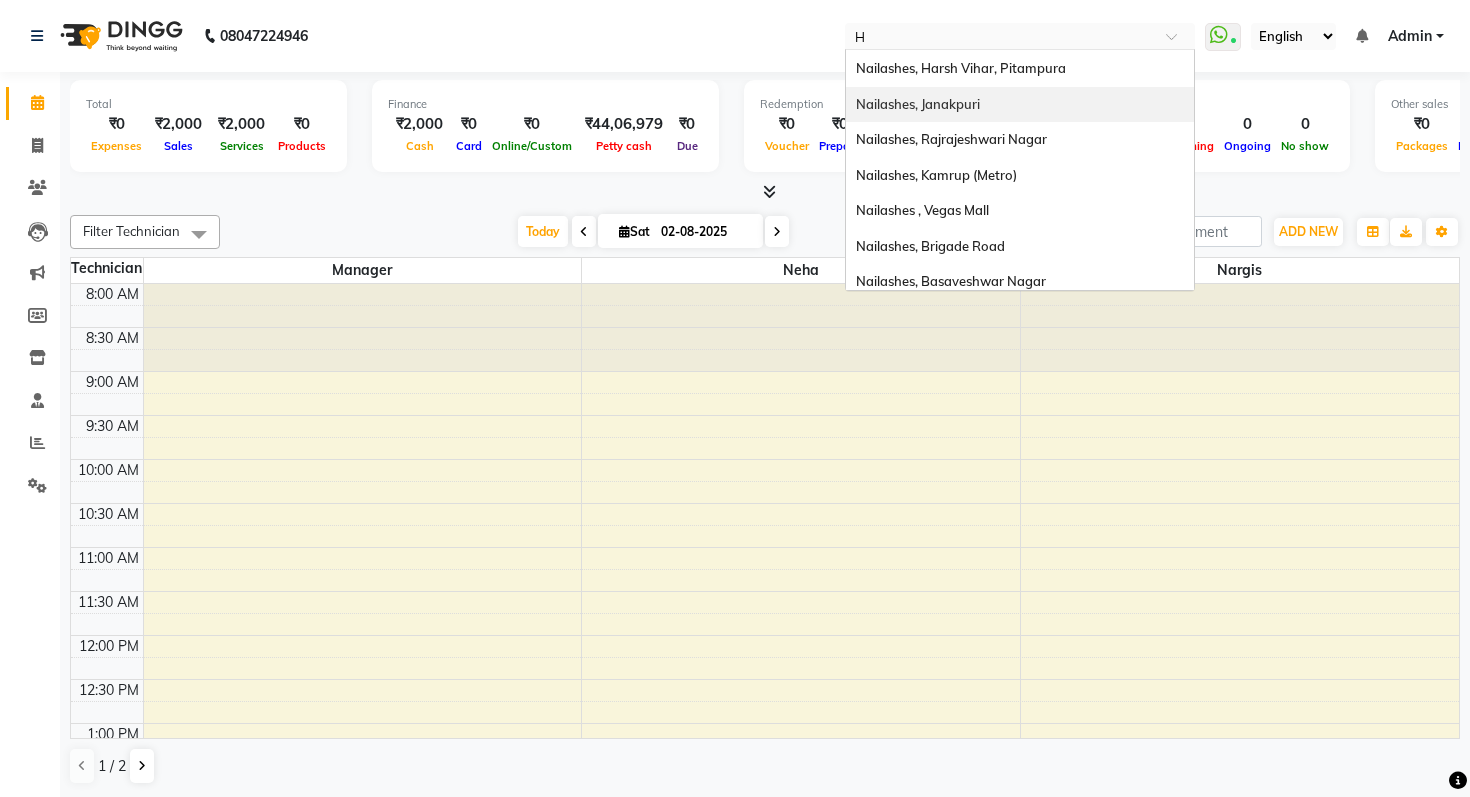 scroll, scrollTop: 1186, scrollLeft: 0, axis: vertical 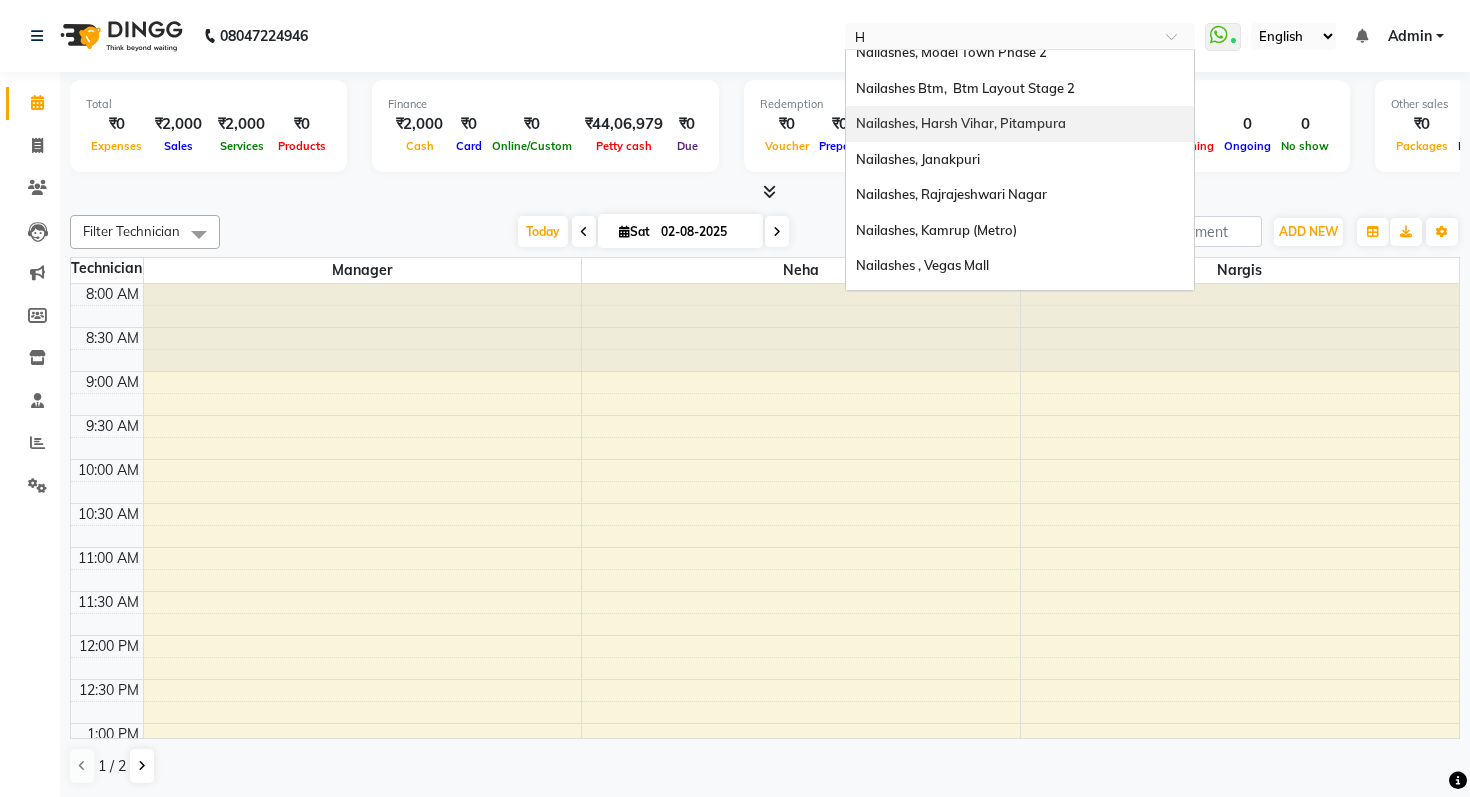 click on "Nailashes, Harsh Vihar, Pitampura" at bounding box center (961, 123) 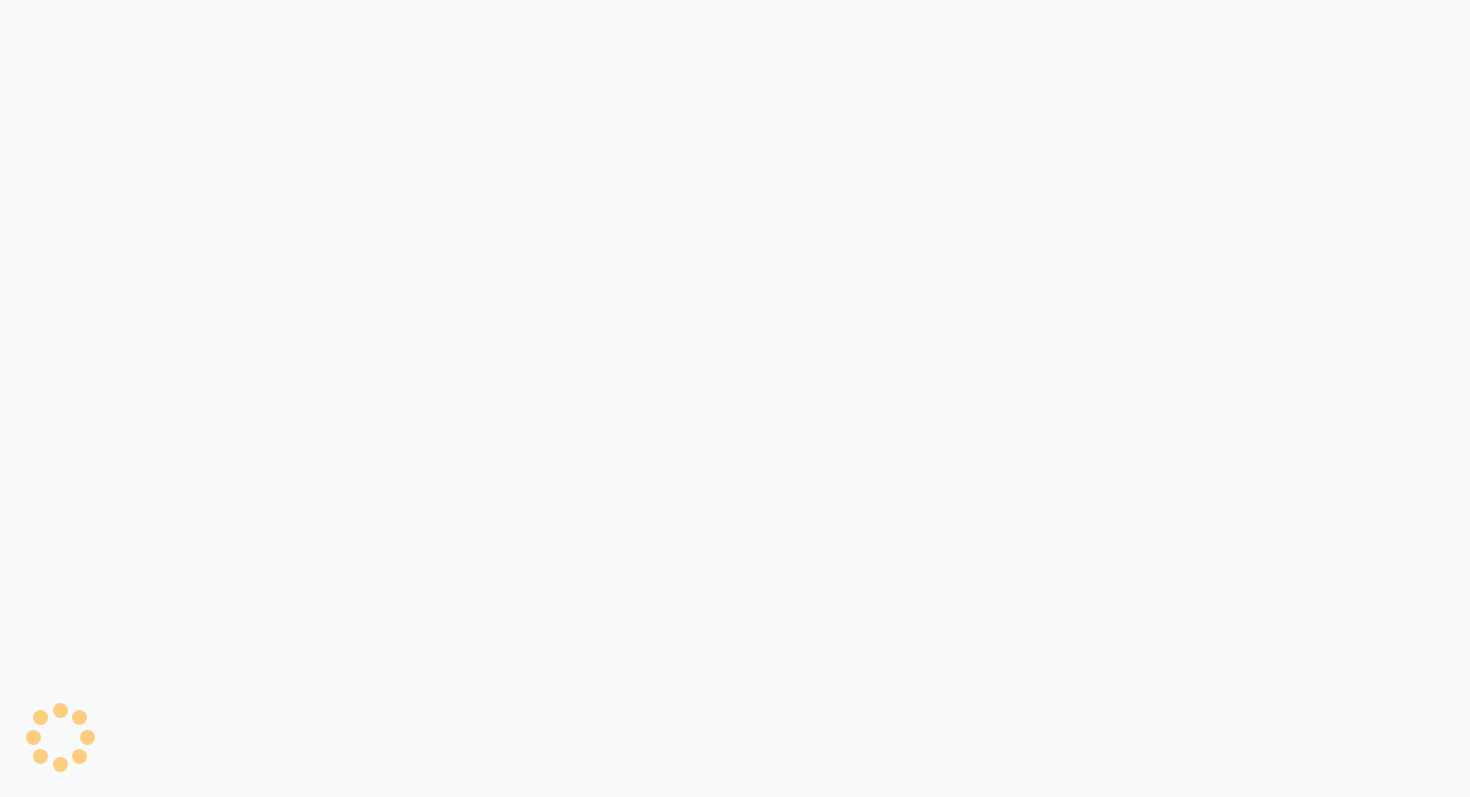 scroll, scrollTop: 0, scrollLeft: 0, axis: both 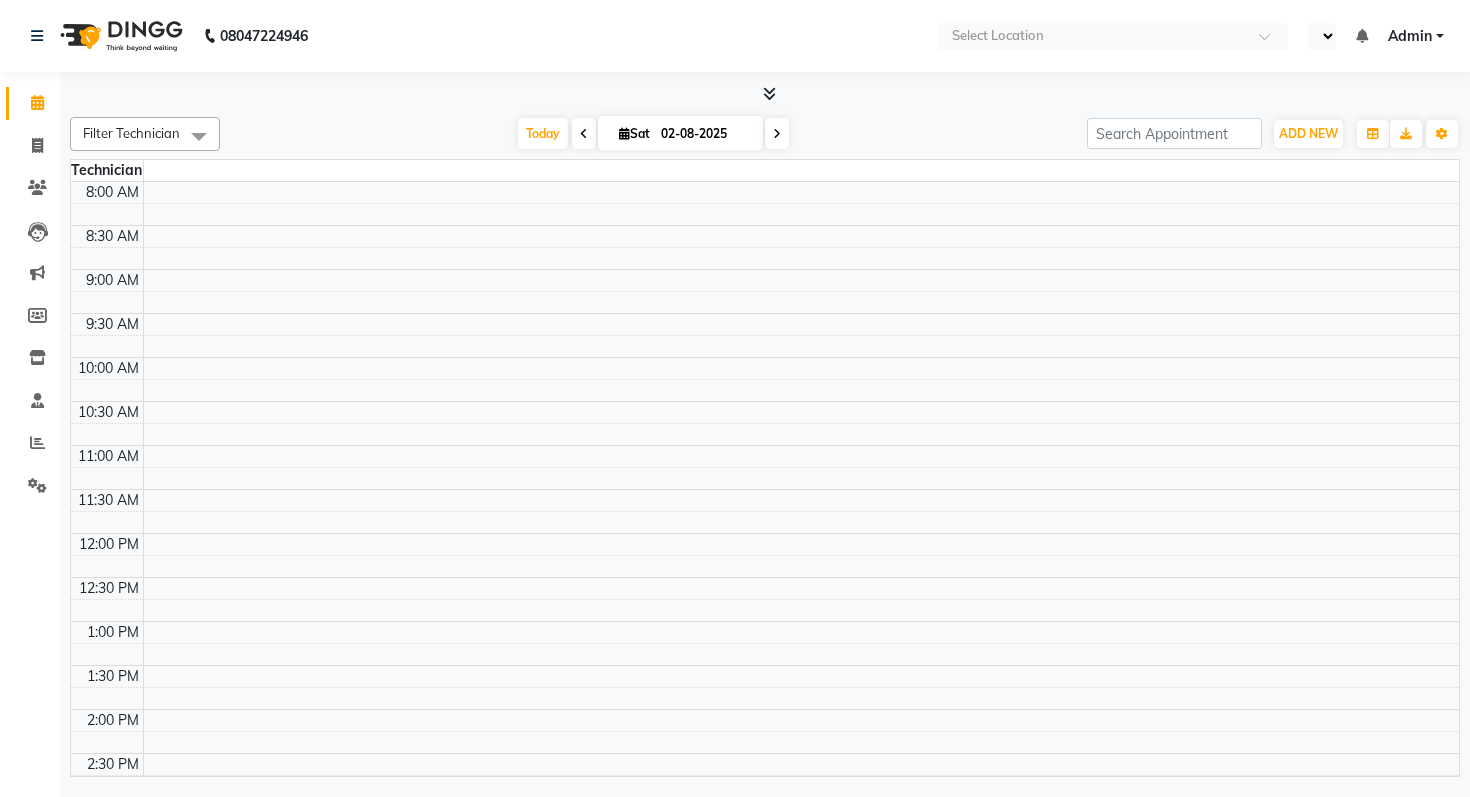 select on "en" 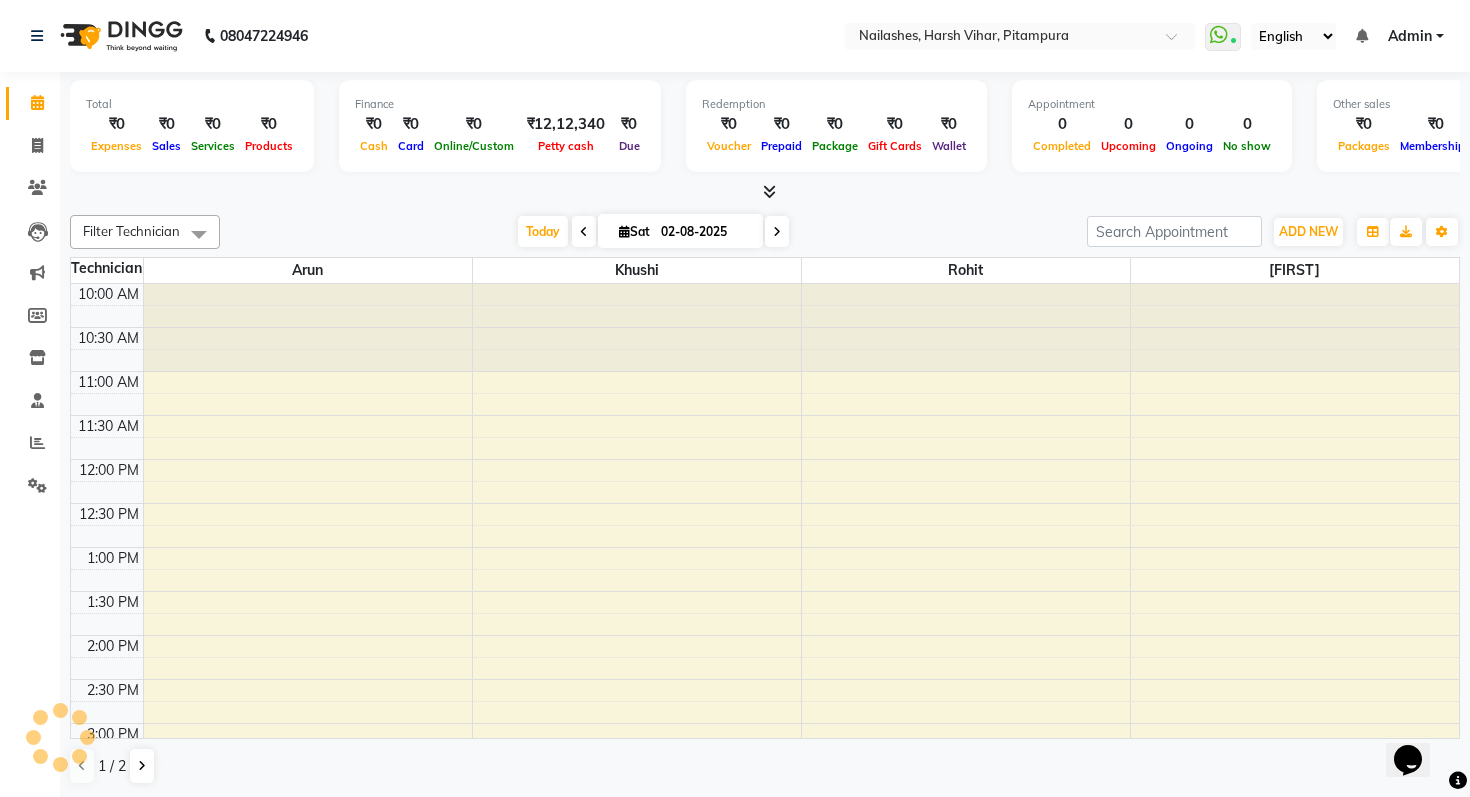 scroll, scrollTop: 0, scrollLeft: 0, axis: both 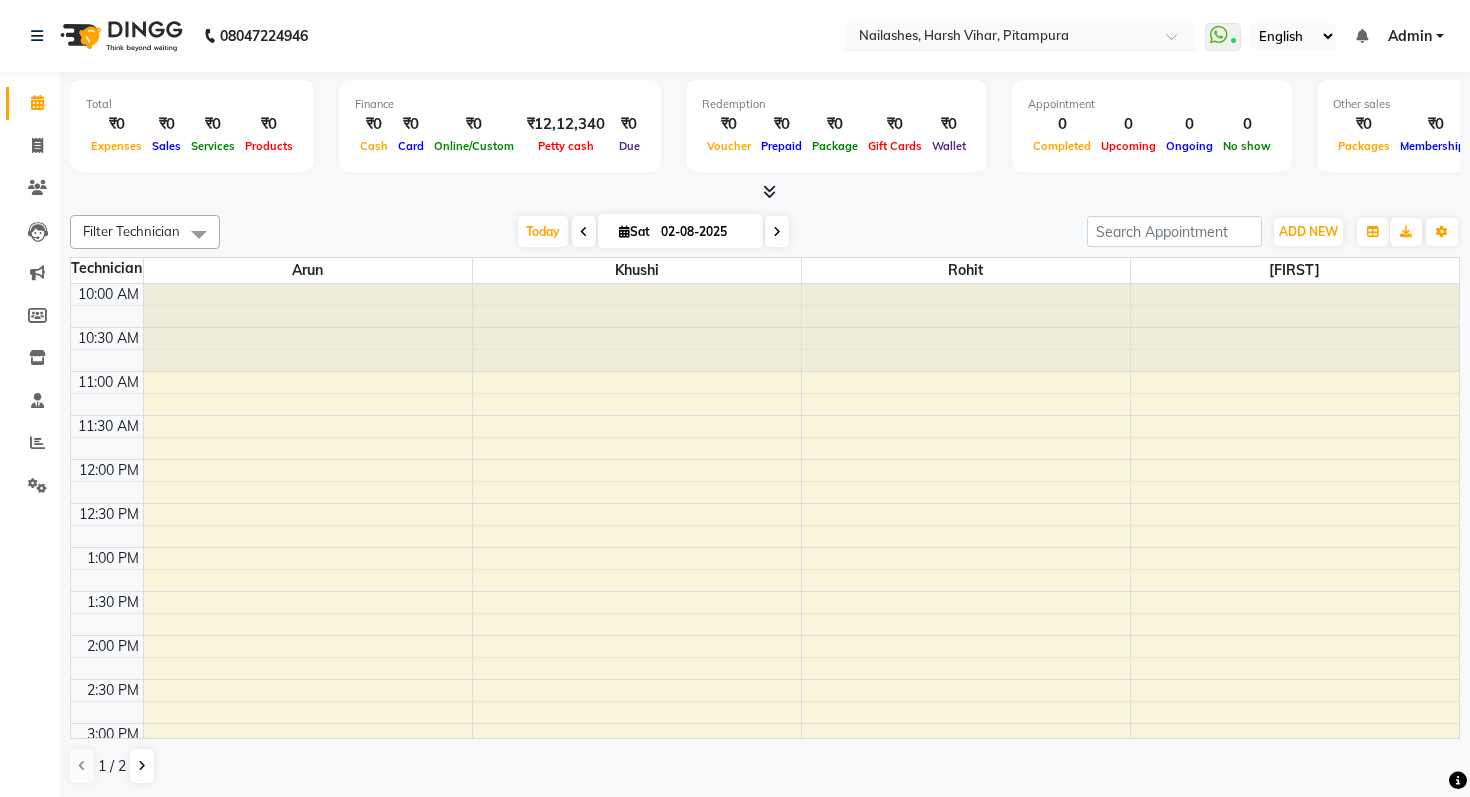 click at bounding box center (1000, 38) 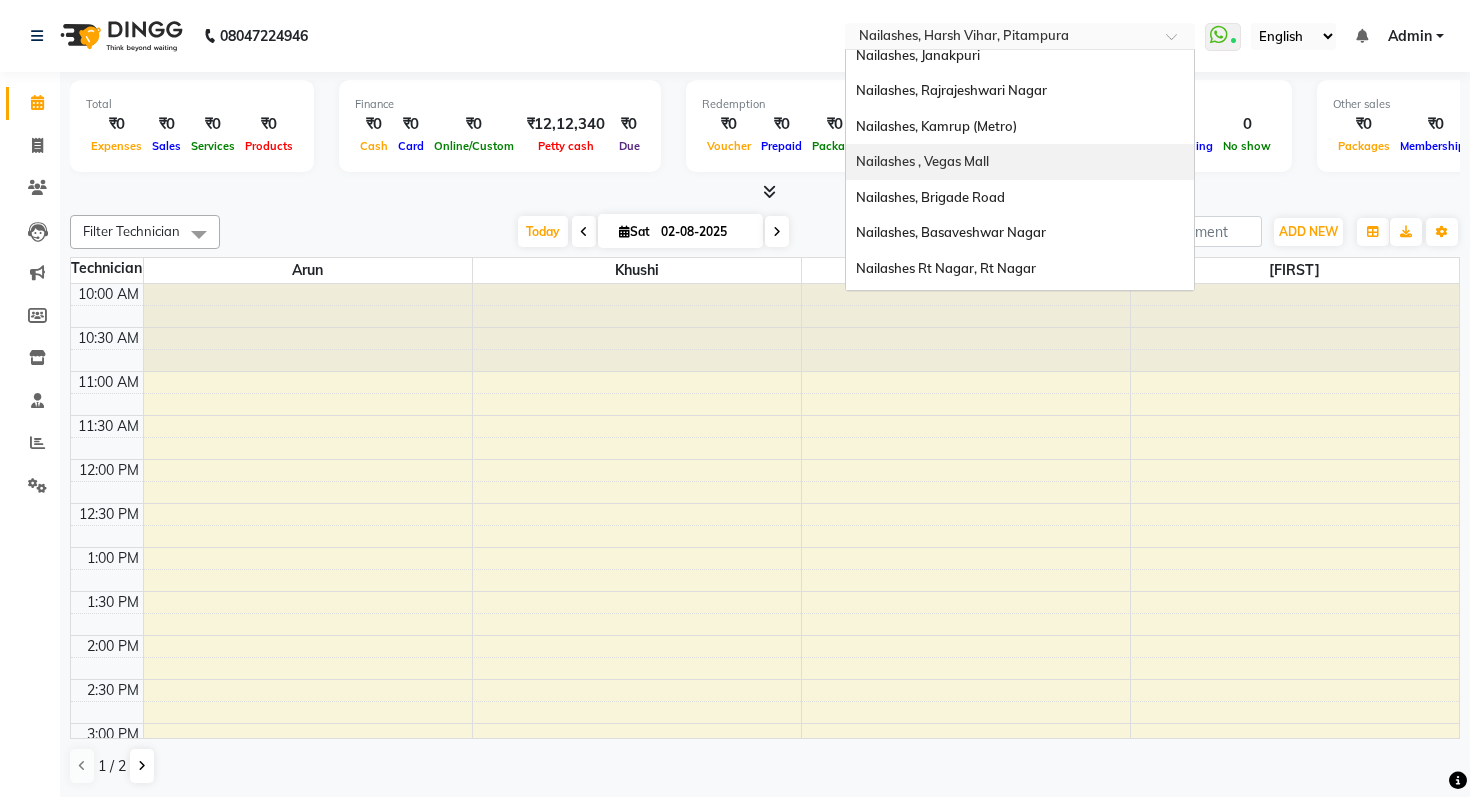 scroll, scrollTop: 1294, scrollLeft: 0, axis: vertical 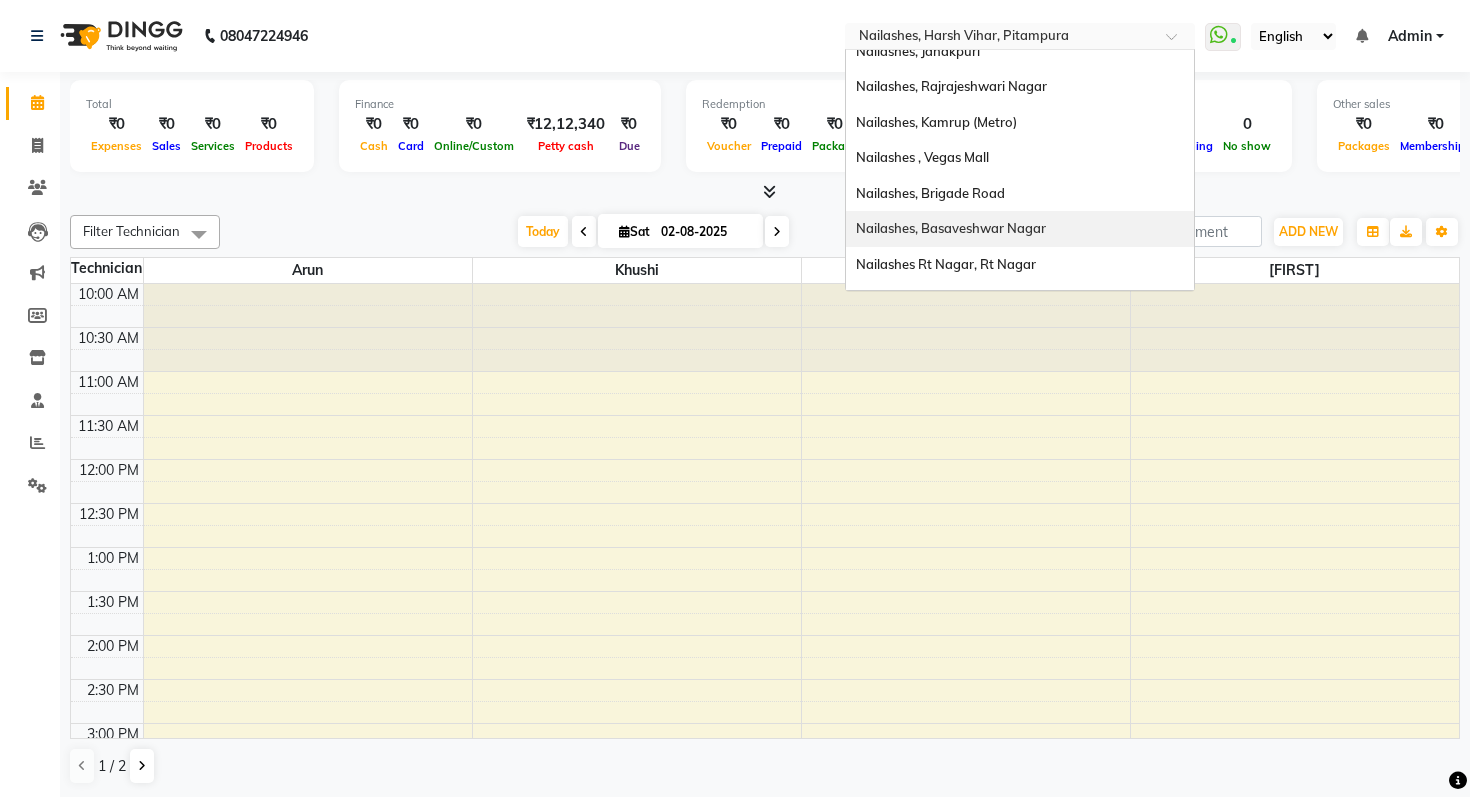 click on "Nailashes, Basaveshwar Nagar" at bounding box center [951, 228] 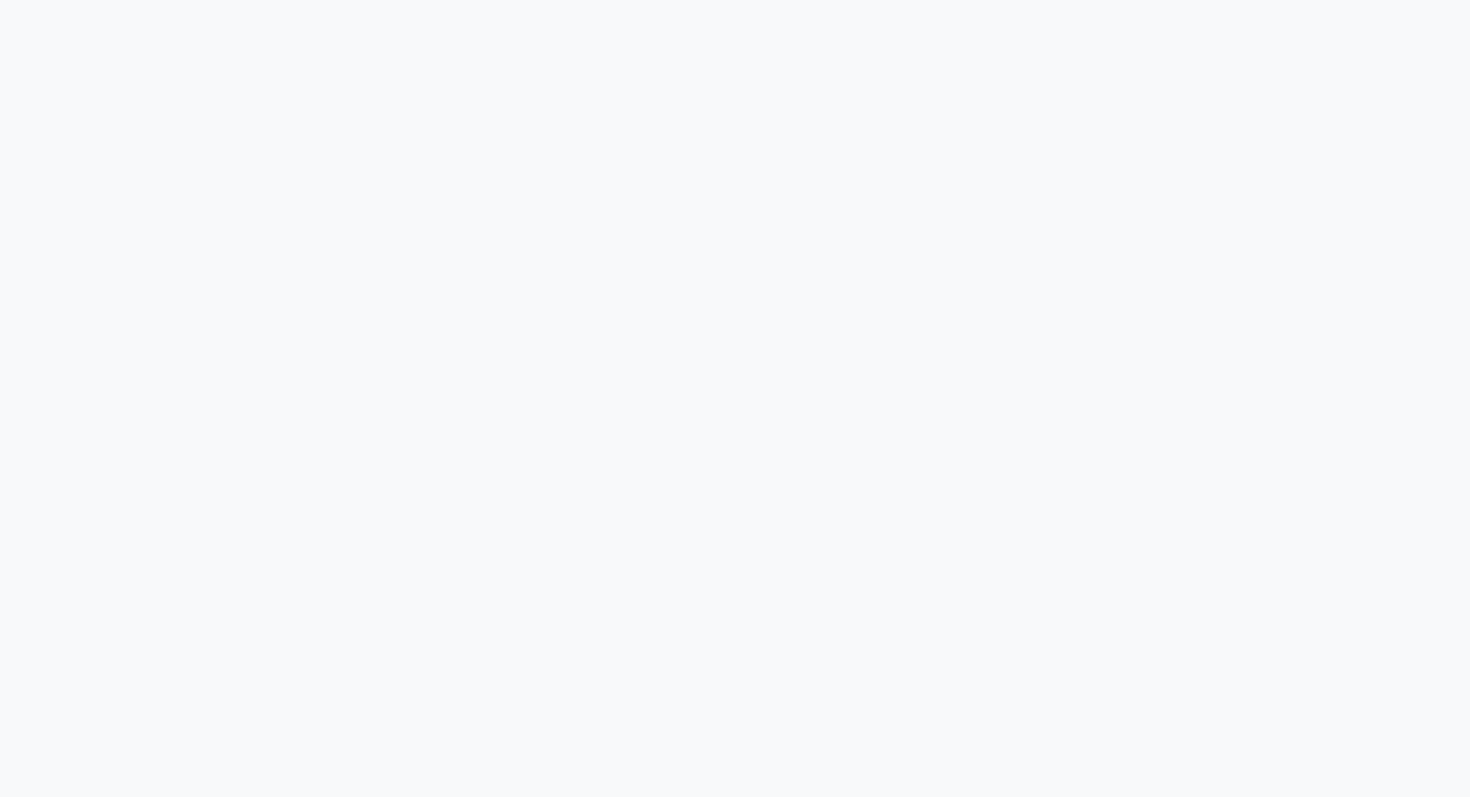 scroll, scrollTop: 0, scrollLeft: 0, axis: both 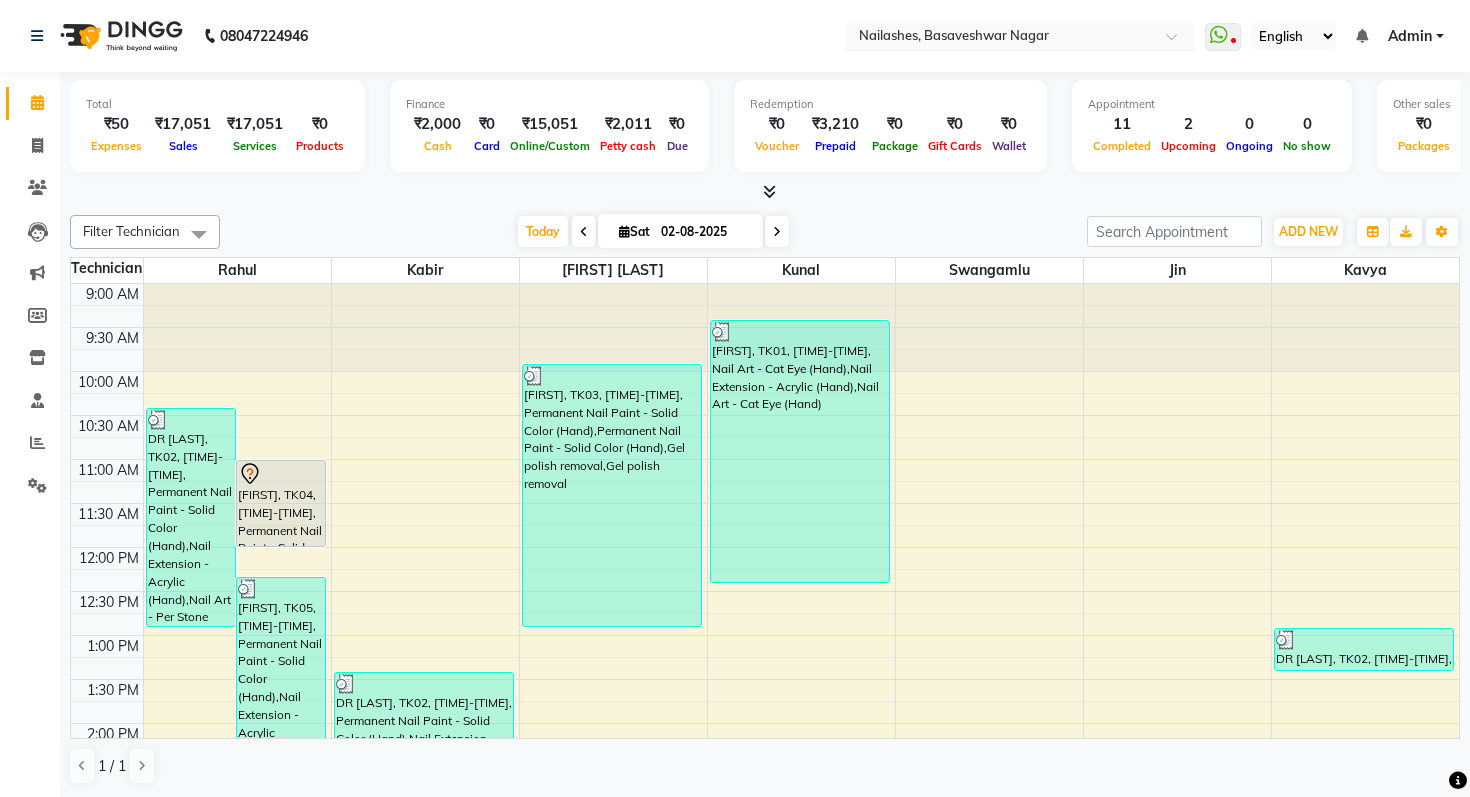 click at bounding box center (1000, 38) 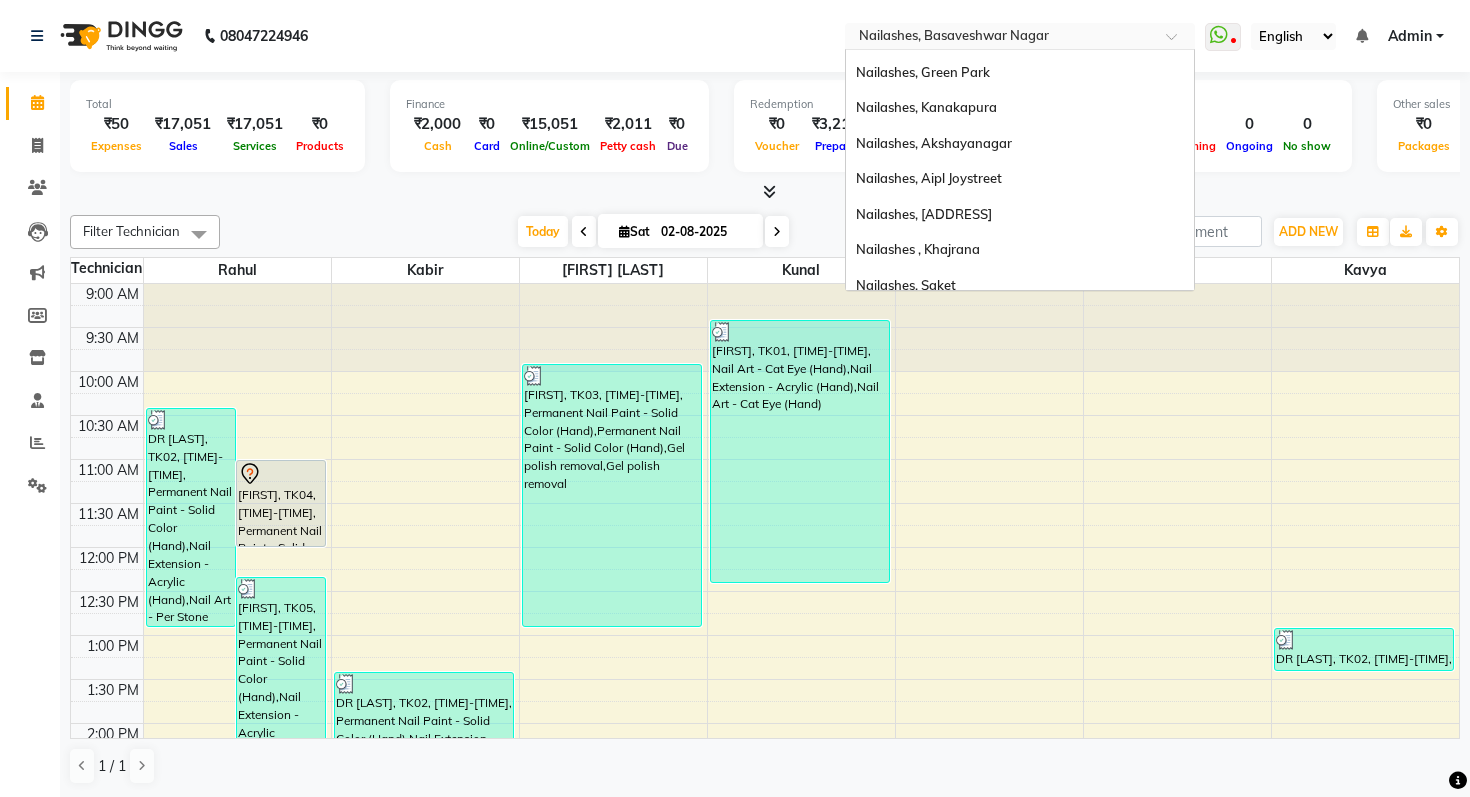 scroll, scrollTop: 0, scrollLeft: 0, axis: both 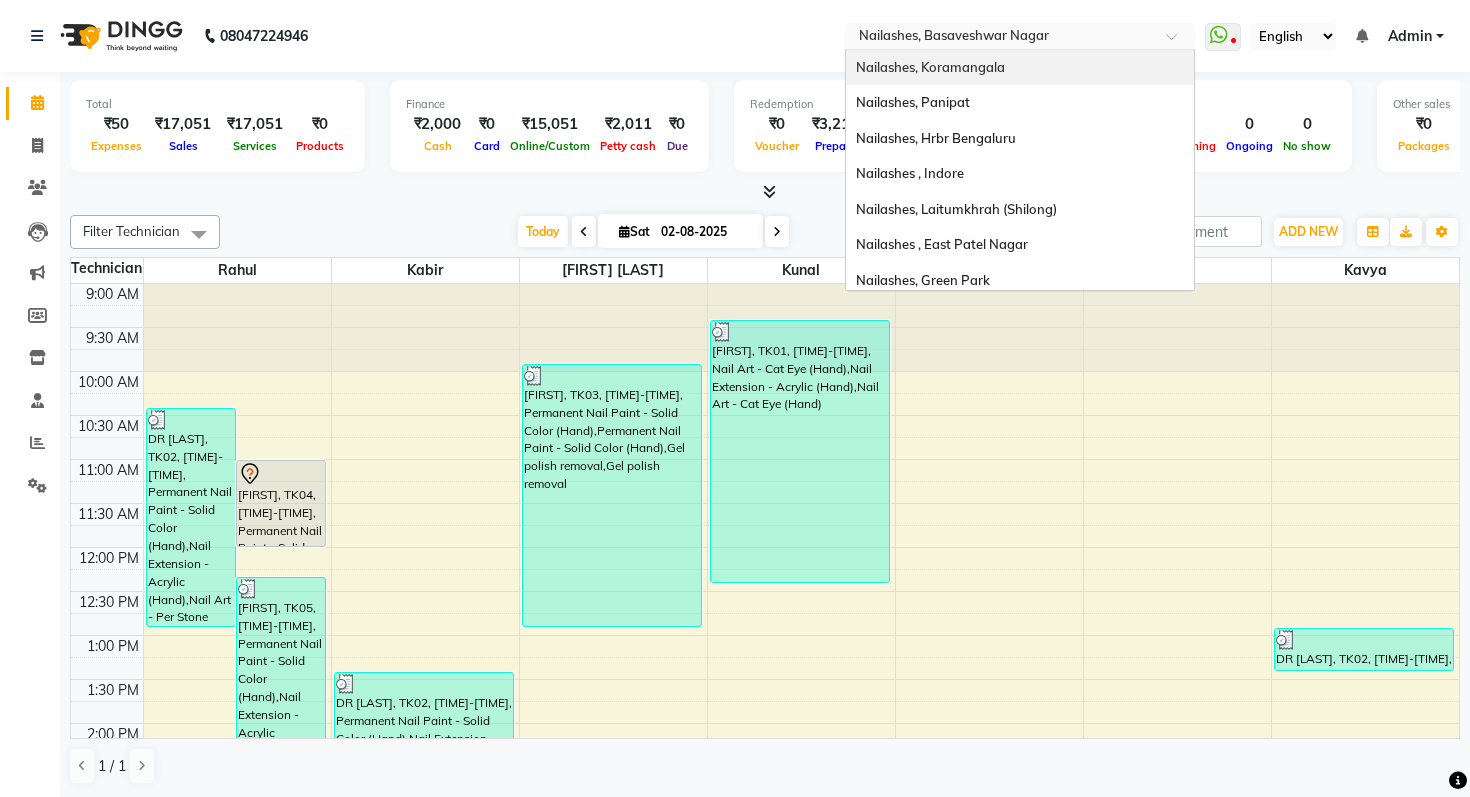 click on "Nailashes, Koramangala" at bounding box center [930, 67] 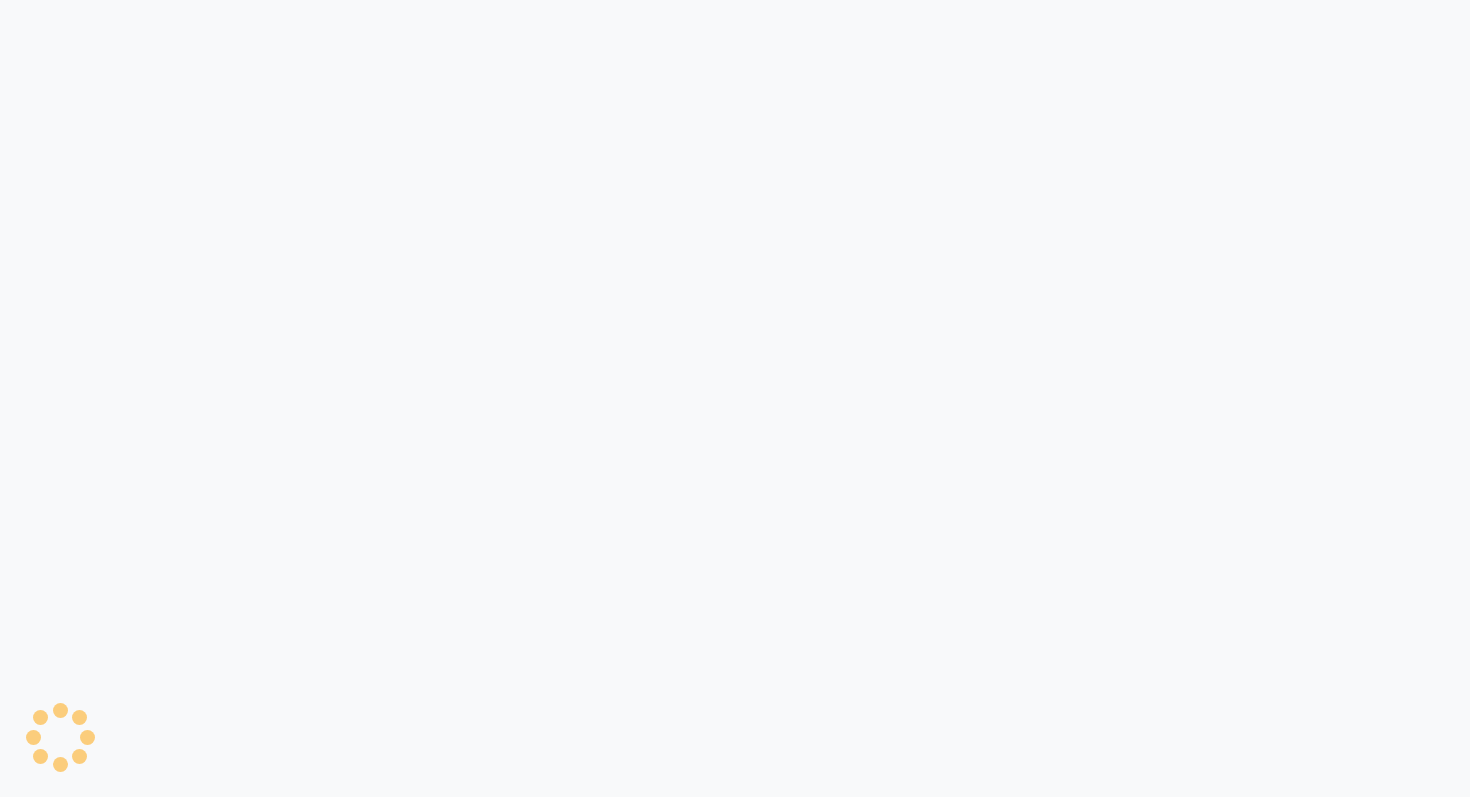 scroll, scrollTop: 0, scrollLeft: 0, axis: both 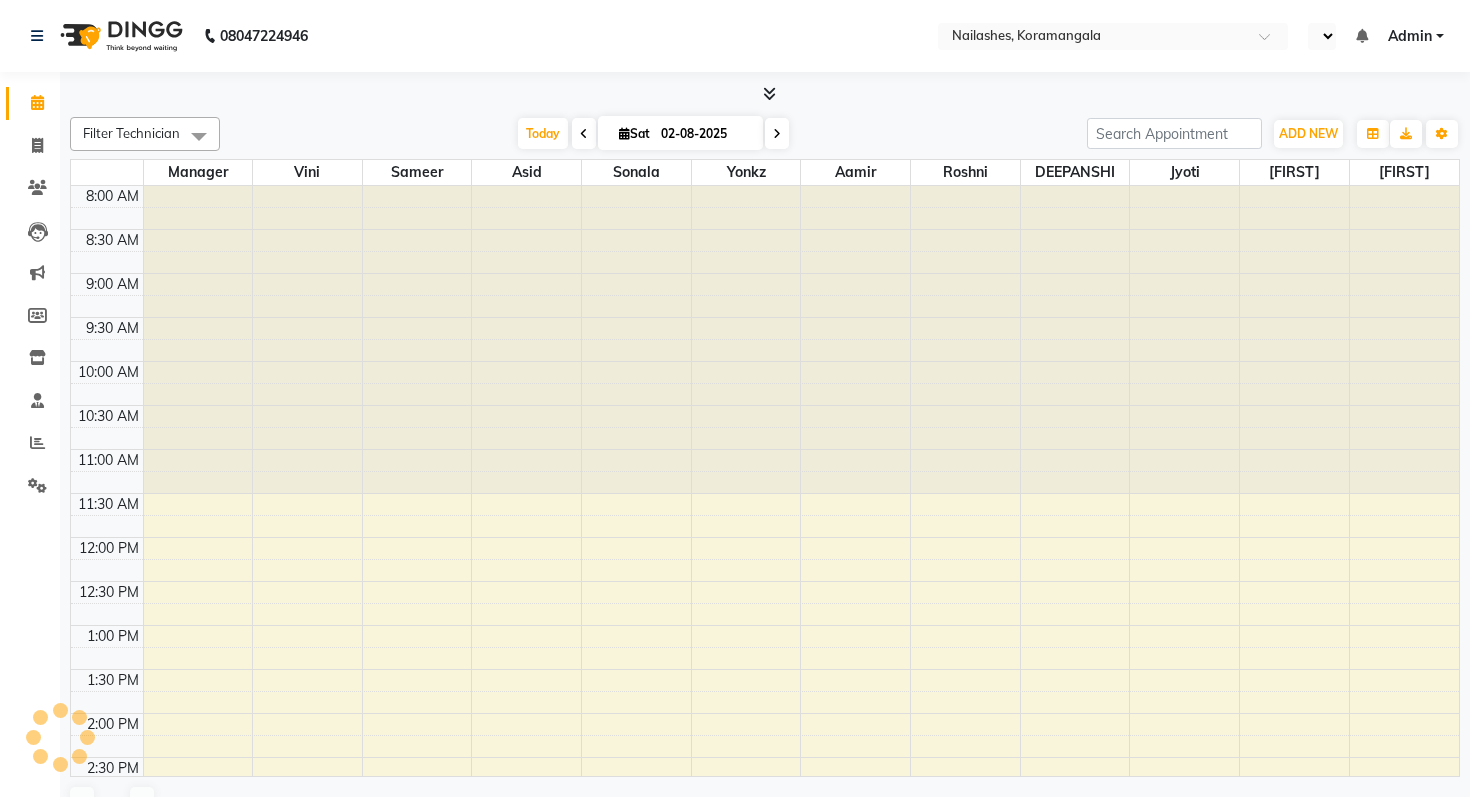 select on "en" 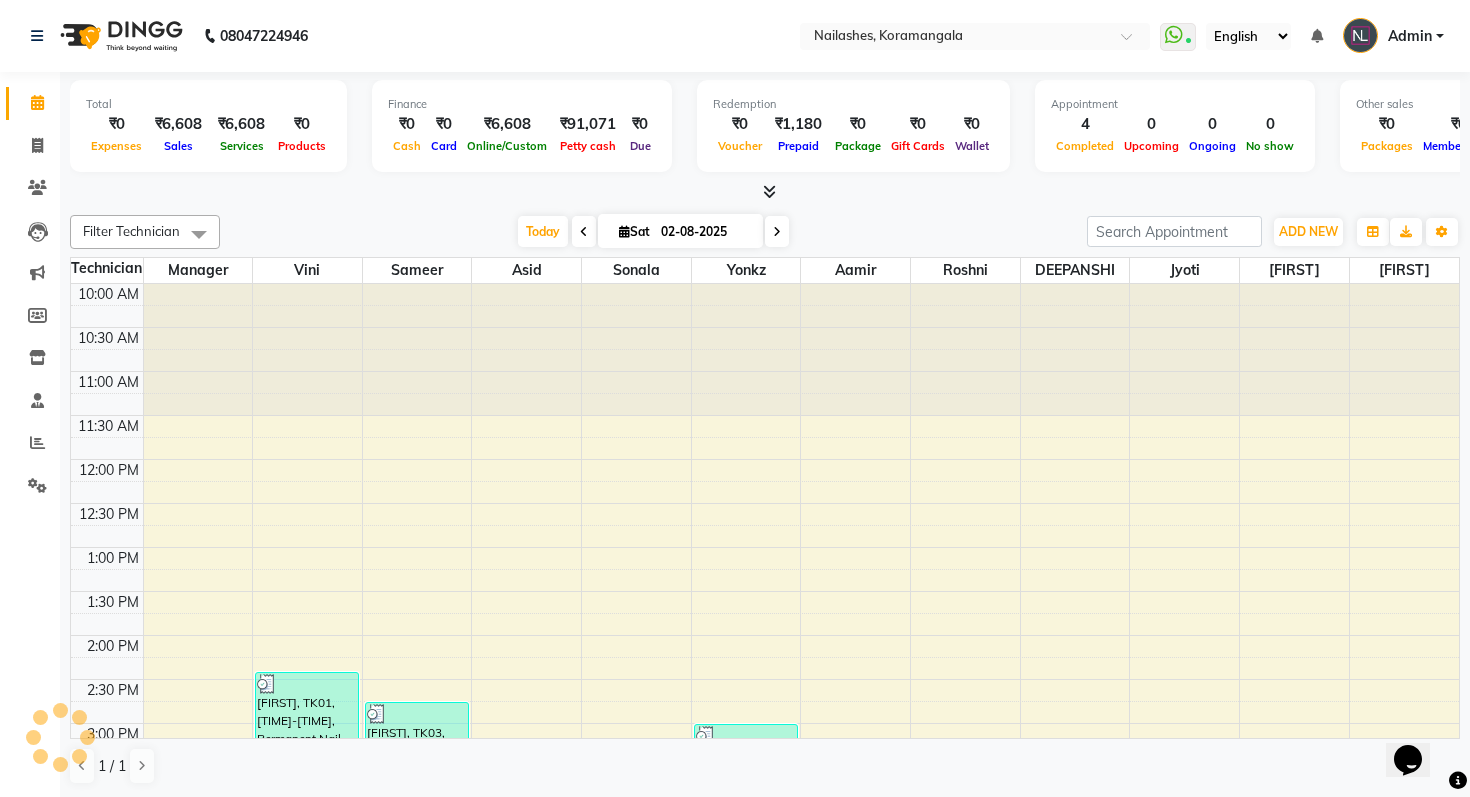 scroll, scrollTop: 0, scrollLeft: 0, axis: both 